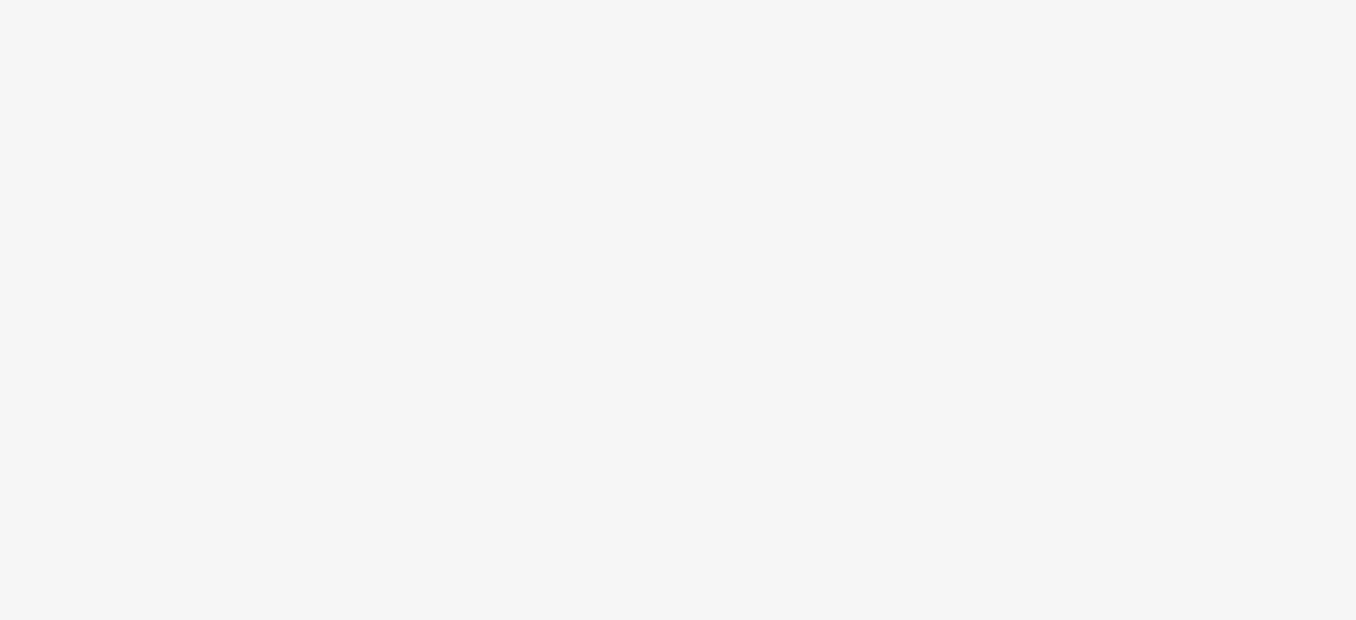 scroll, scrollTop: 0, scrollLeft: 0, axis: both 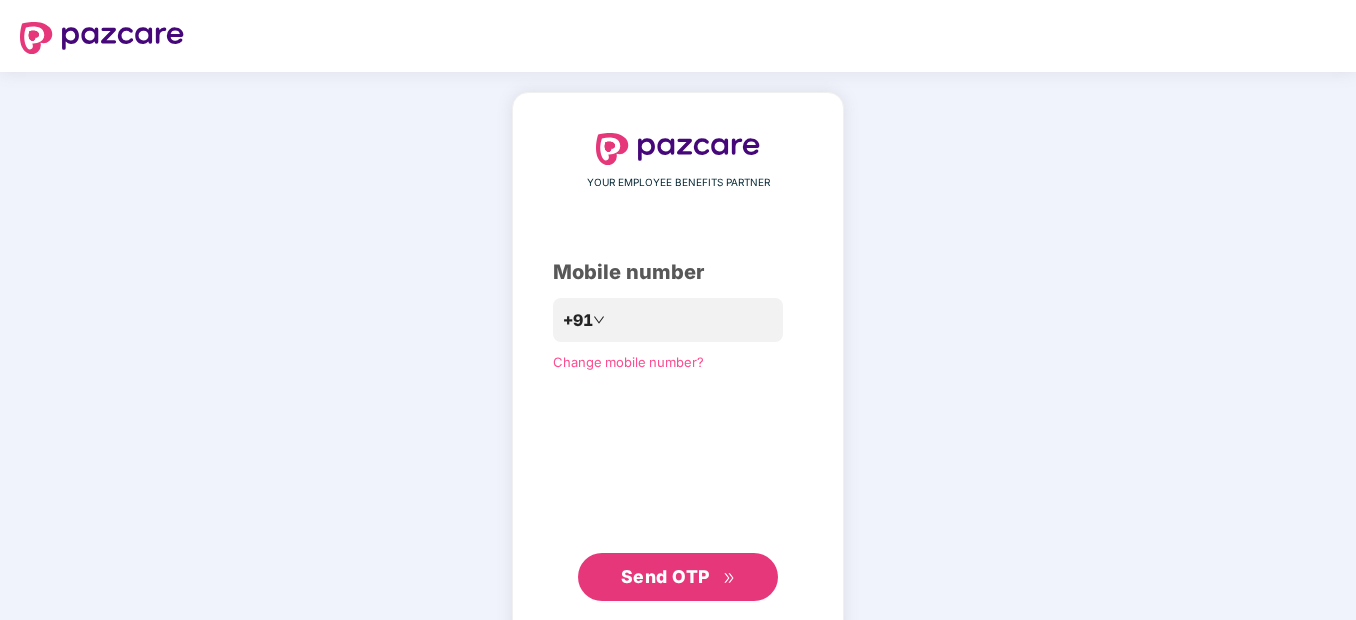 click on "Send OTP" at bounding box center [665, 576] 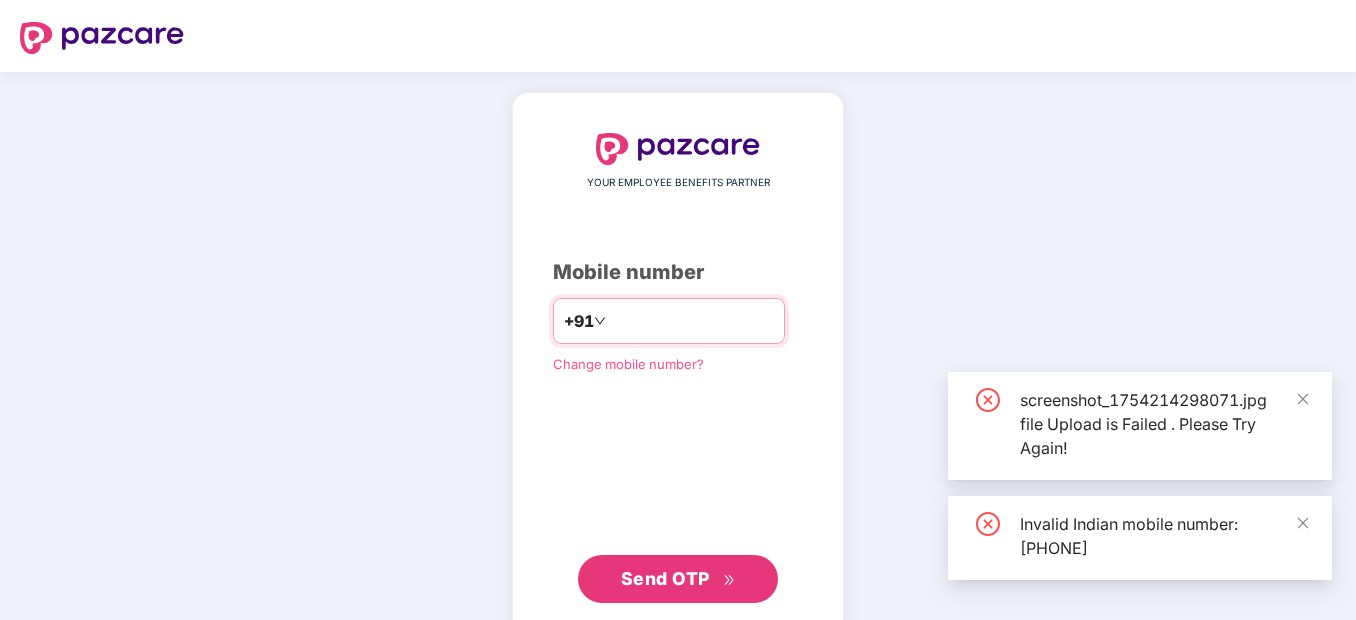 click on "**********" at bounding box center [692, 321] 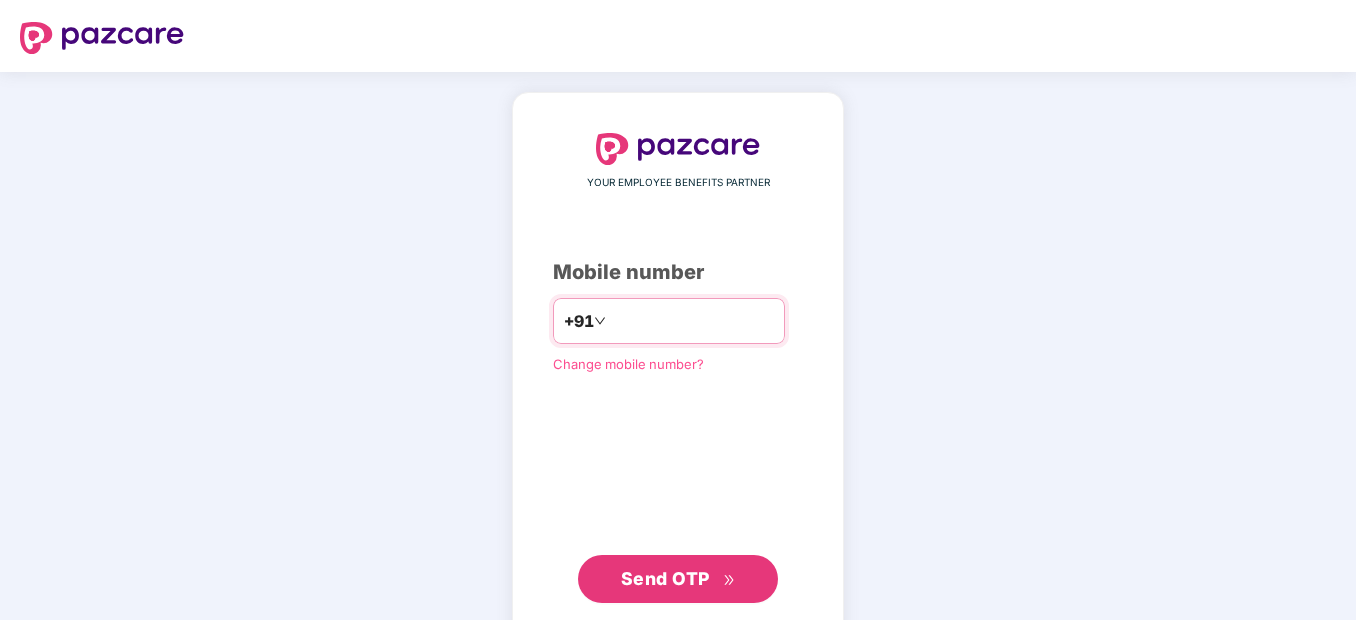 type on "**********" 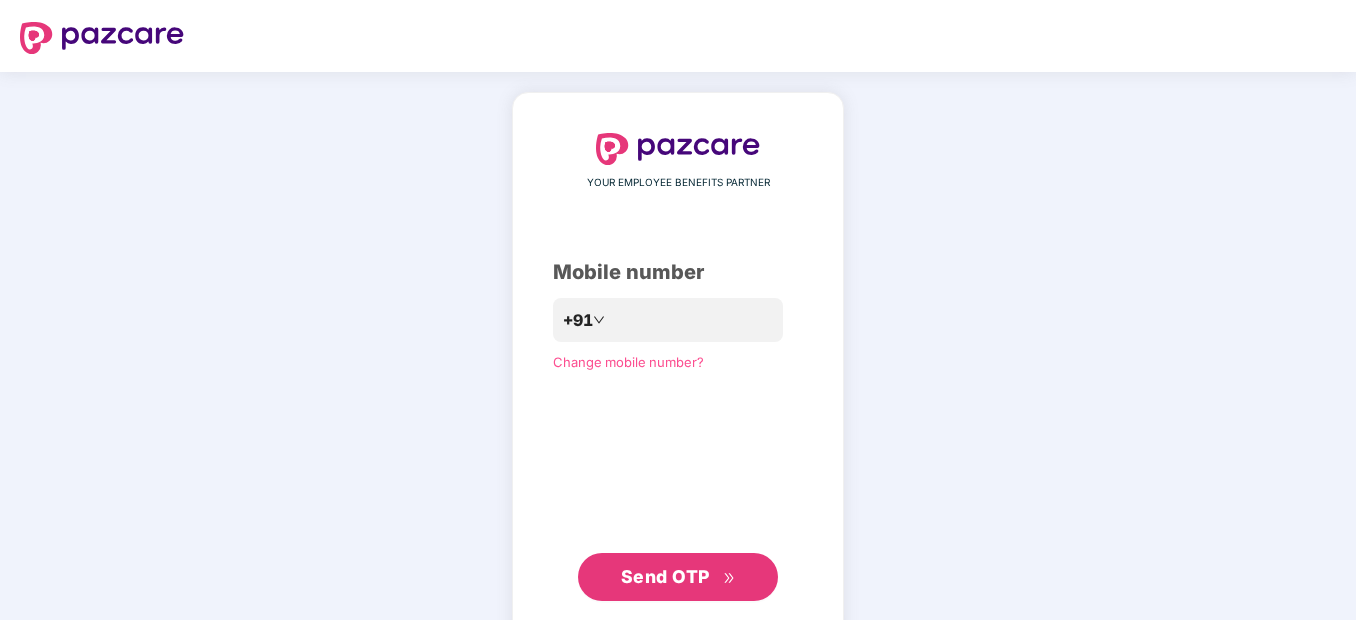 click on "YOUR EMPLOYEE BENEFITS PARTNER Mobile number [PHONE] Change mobile number? Send OTP" at bounding box center (678, 367) 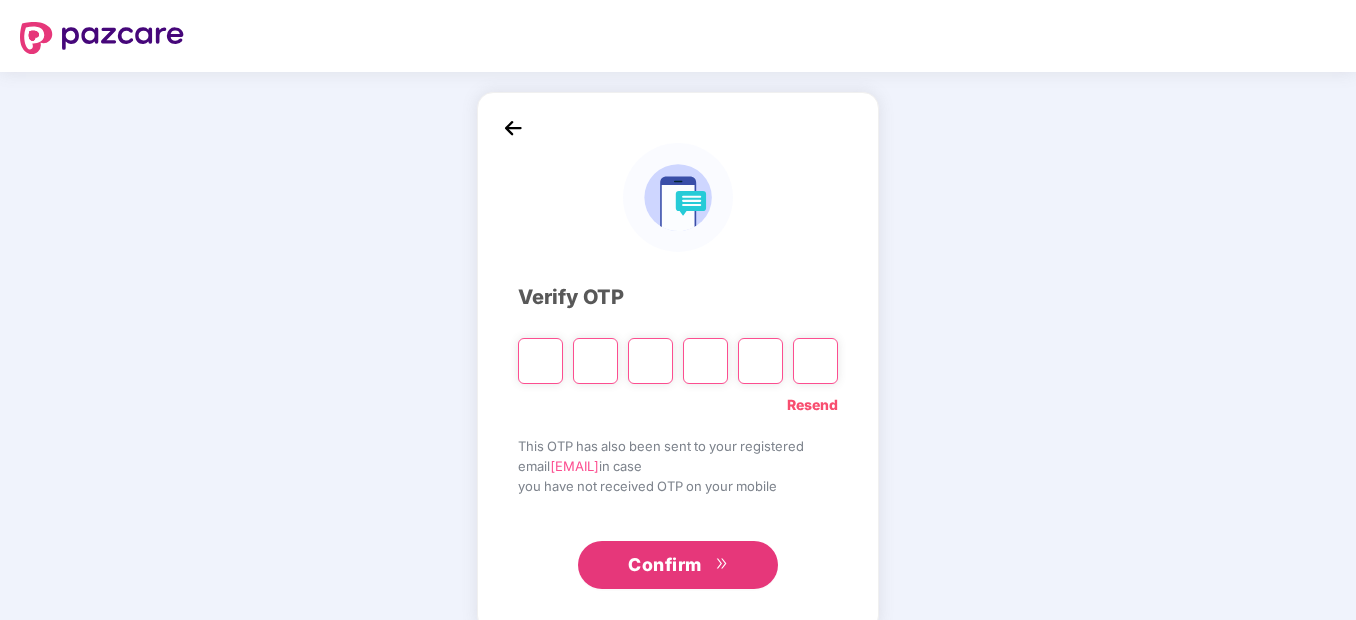 type on "*" 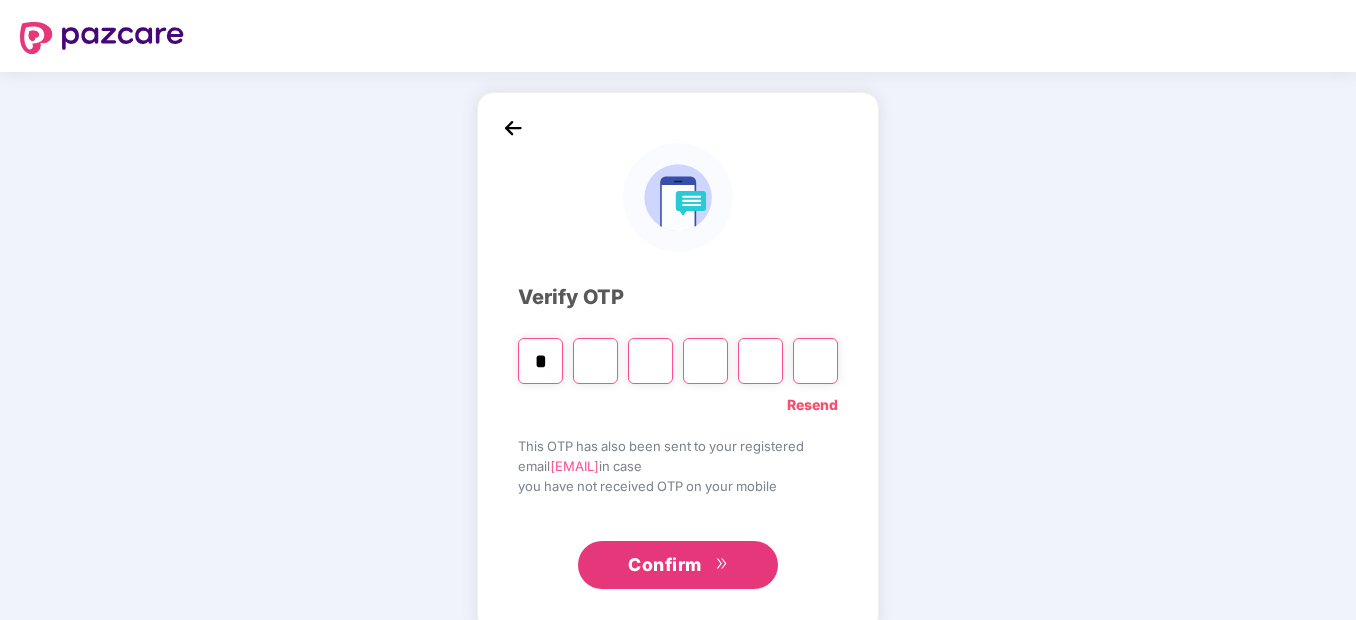 type on "*" 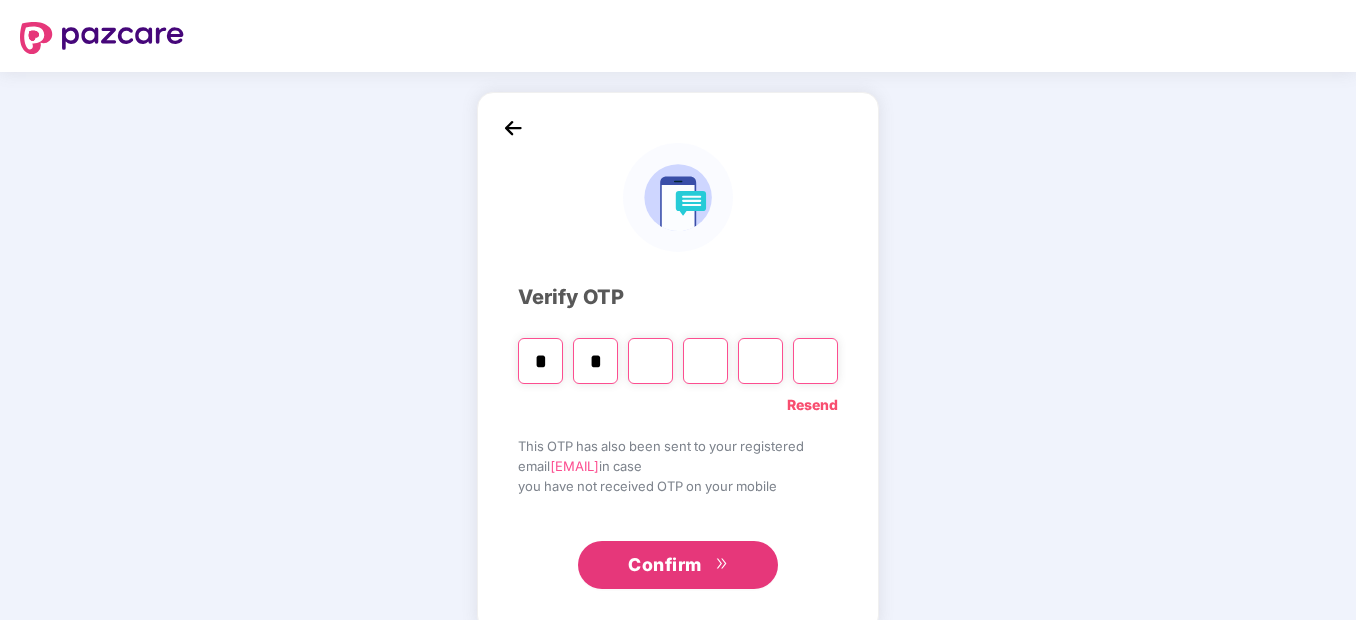 type on "*" 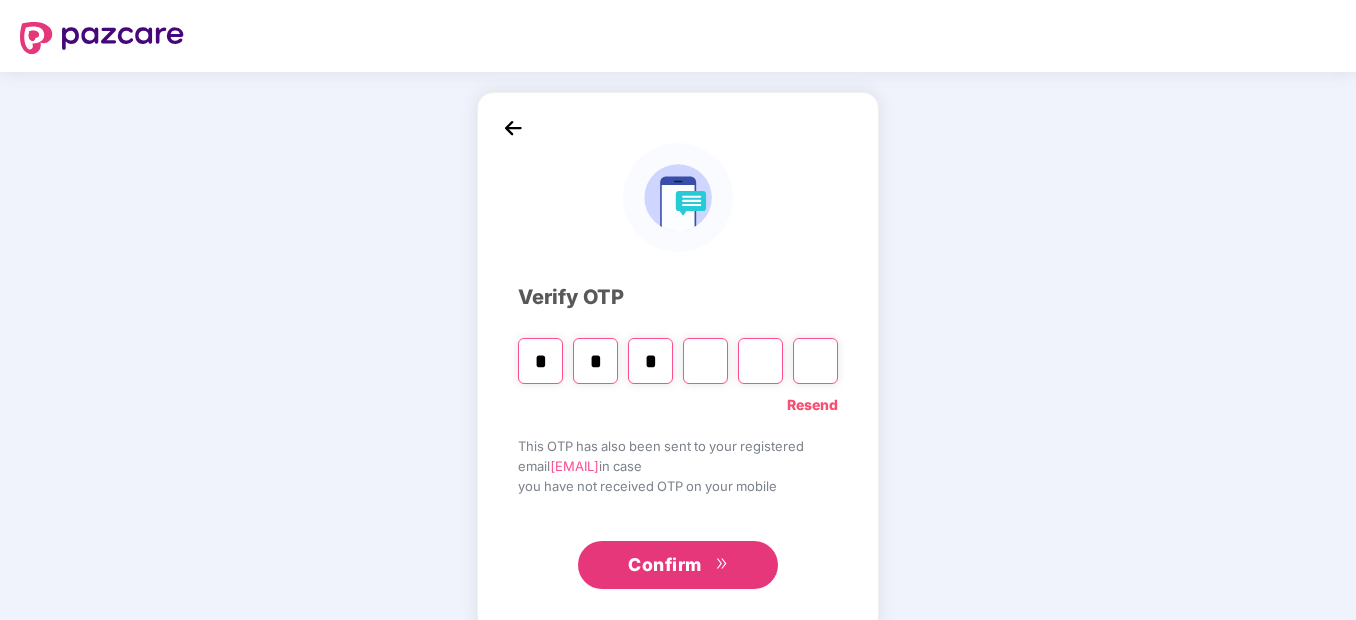type on "*" 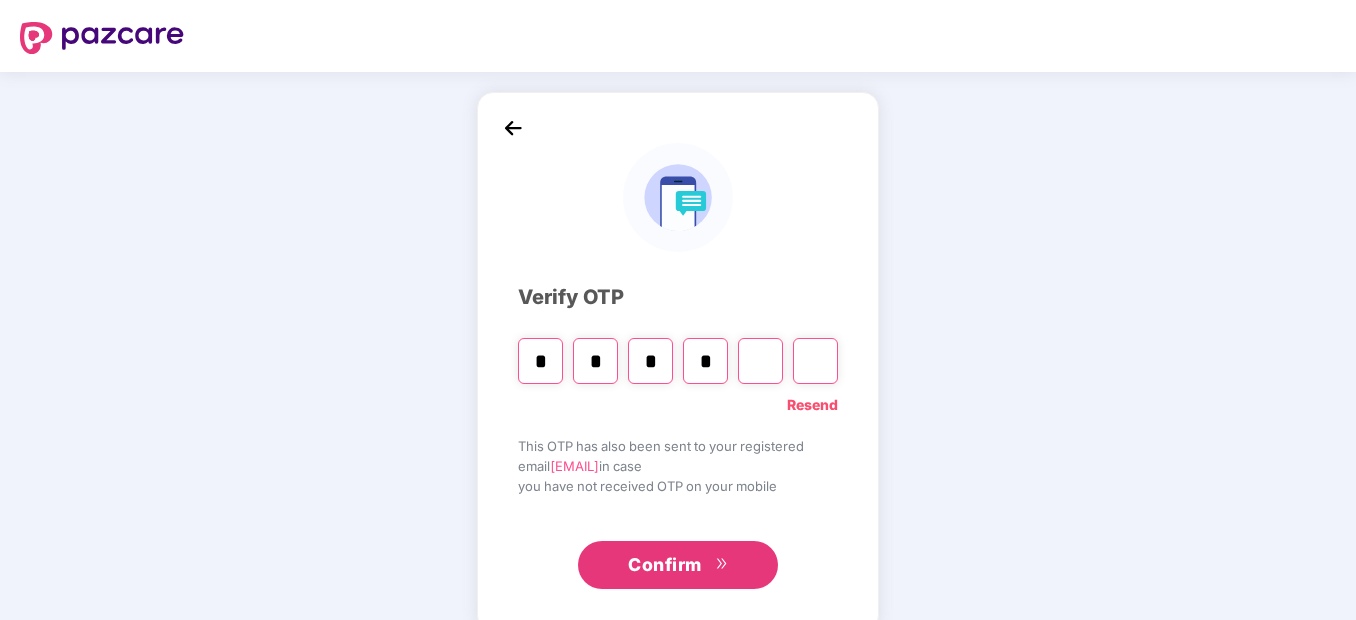 type on "*" 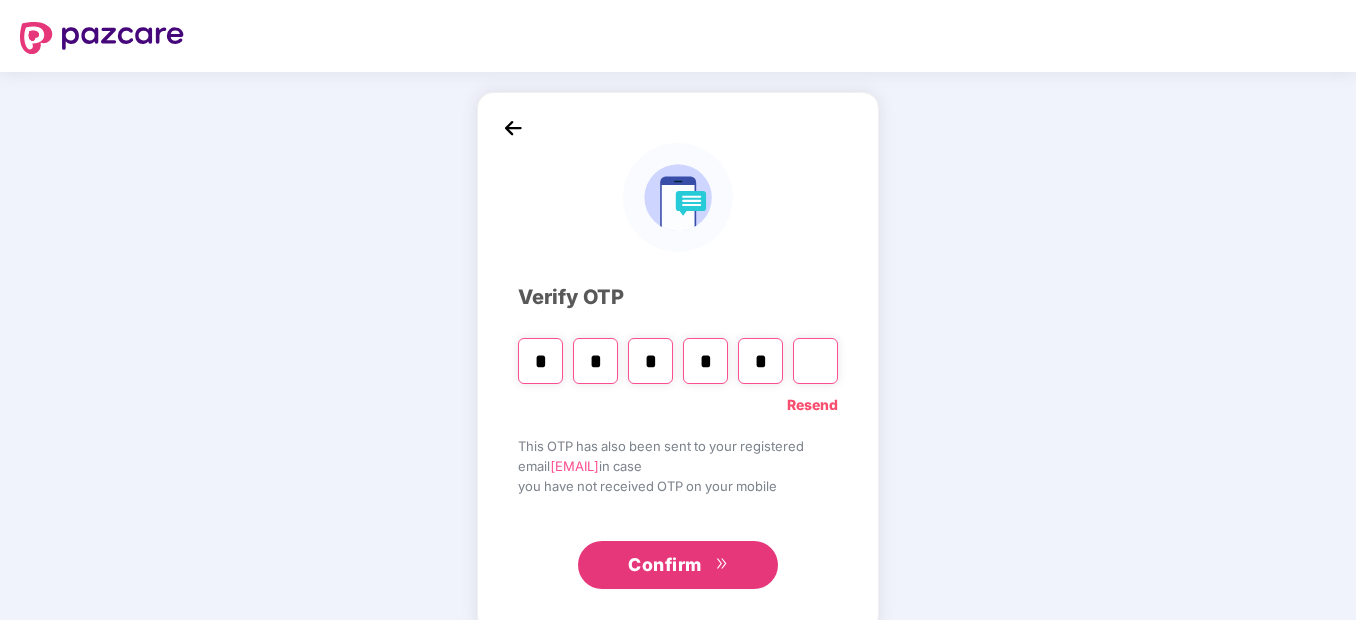type on "*" 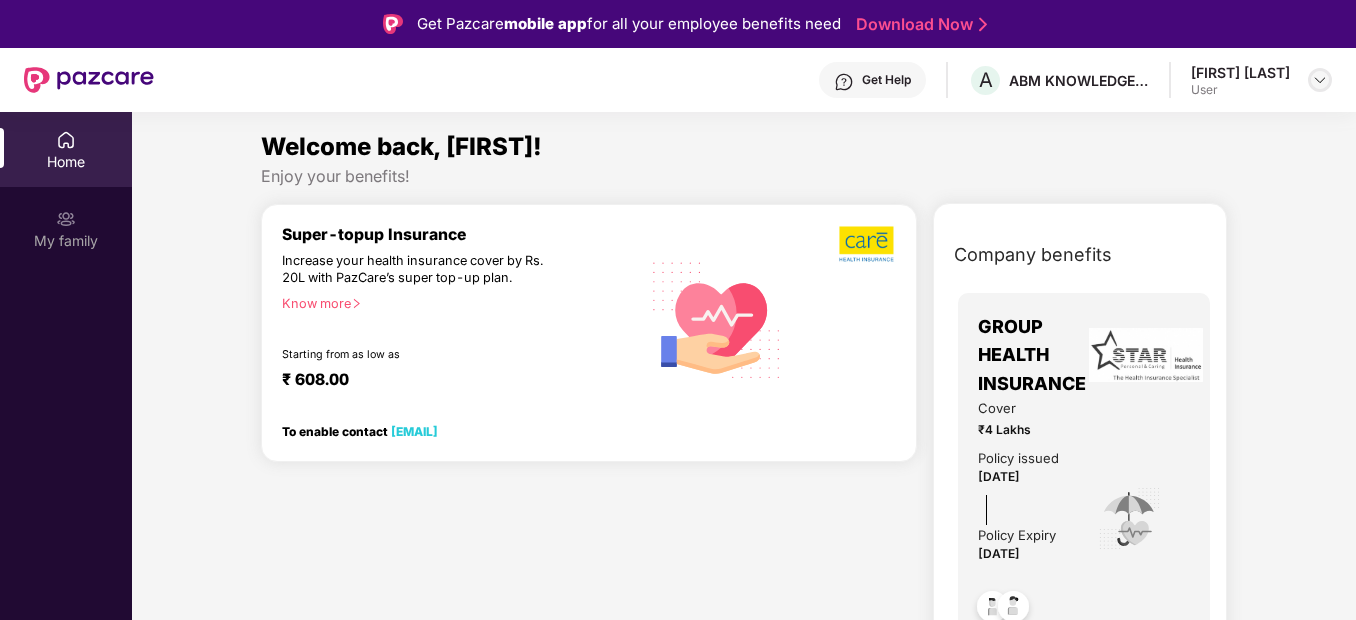 click at bounding box center [1320, 80] 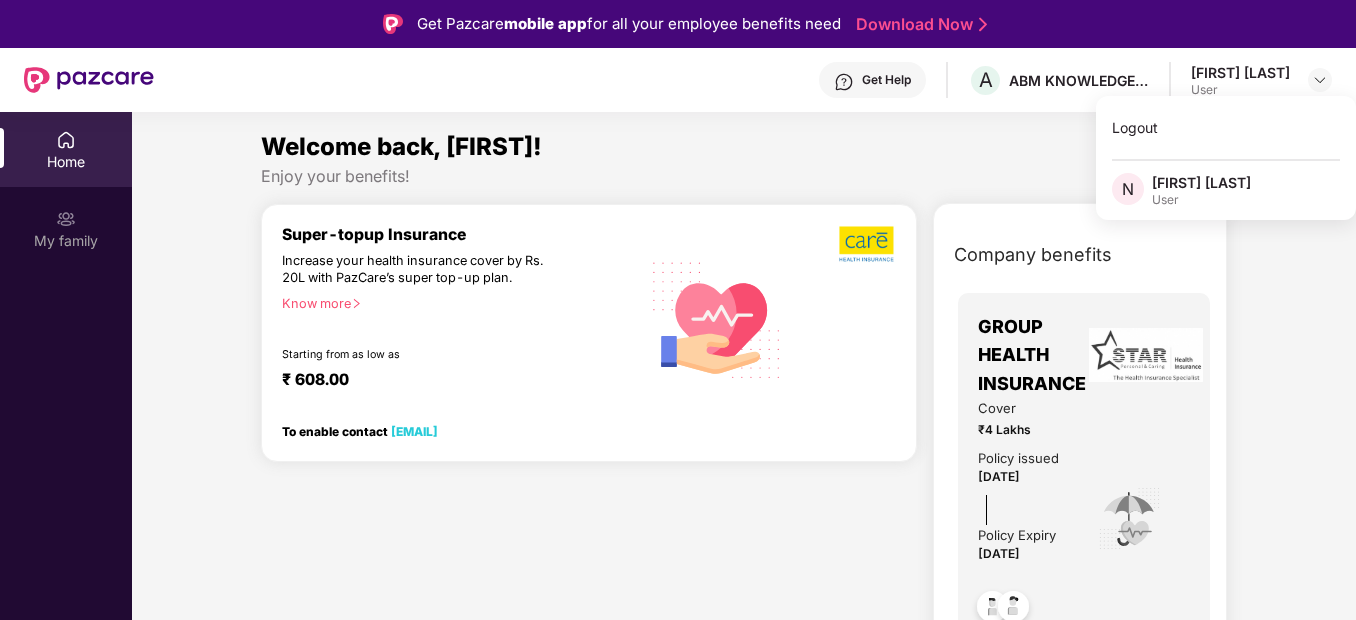 click on "User" at bounding box center [1201, 200] 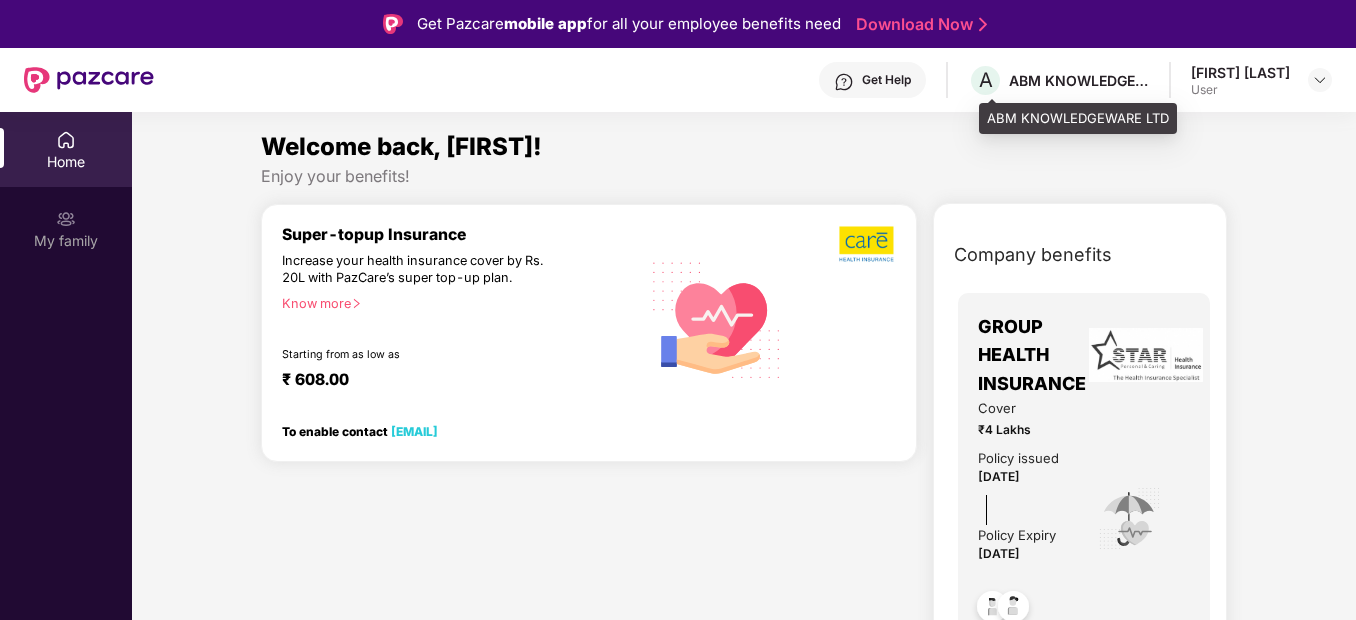 click on "A ABM KNOWLEDGEWARE LTD" at bounding box center (1058, 80) 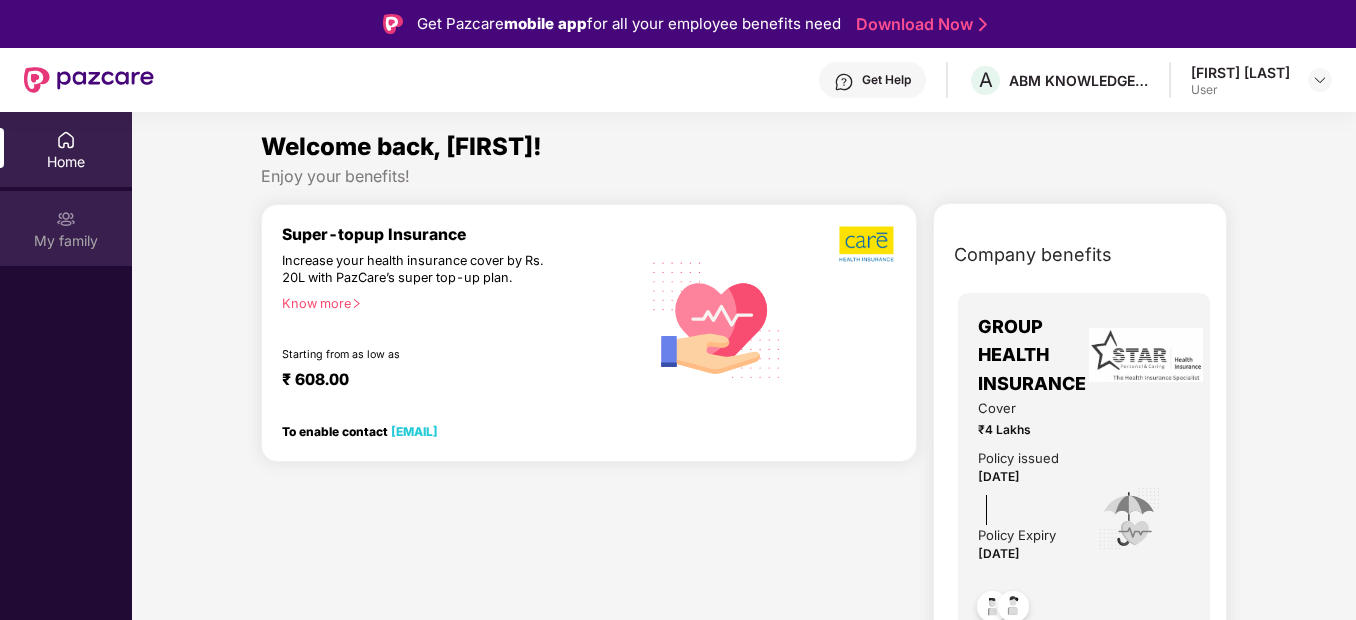 click at bounding box center [66, 219] 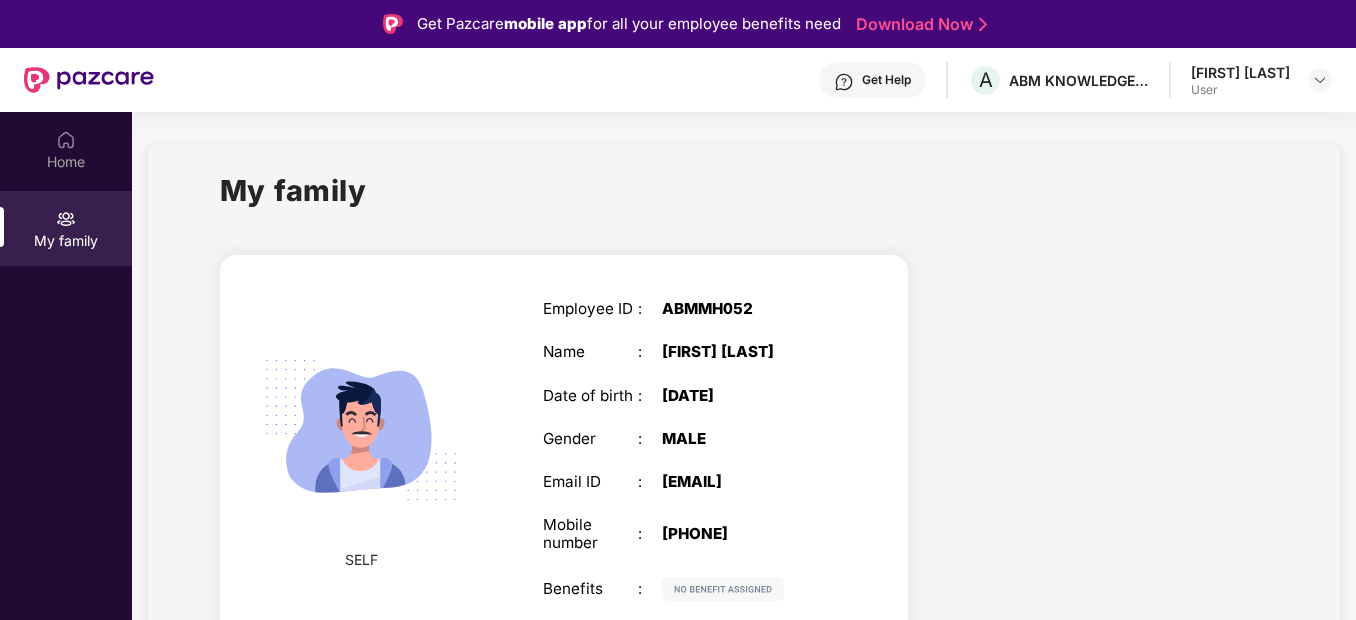 scroll, scrollTop: 13, scrollLeft: 0, axis: vertical 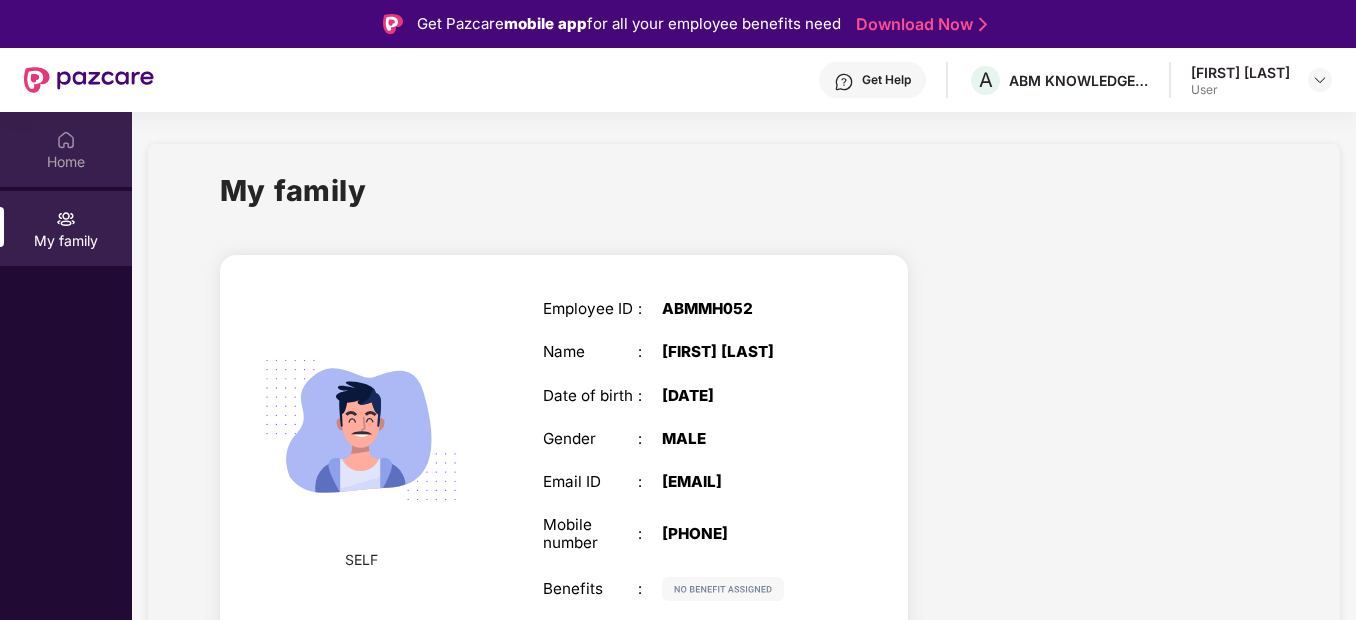 click on "Home" at bounding box center (66, 149) 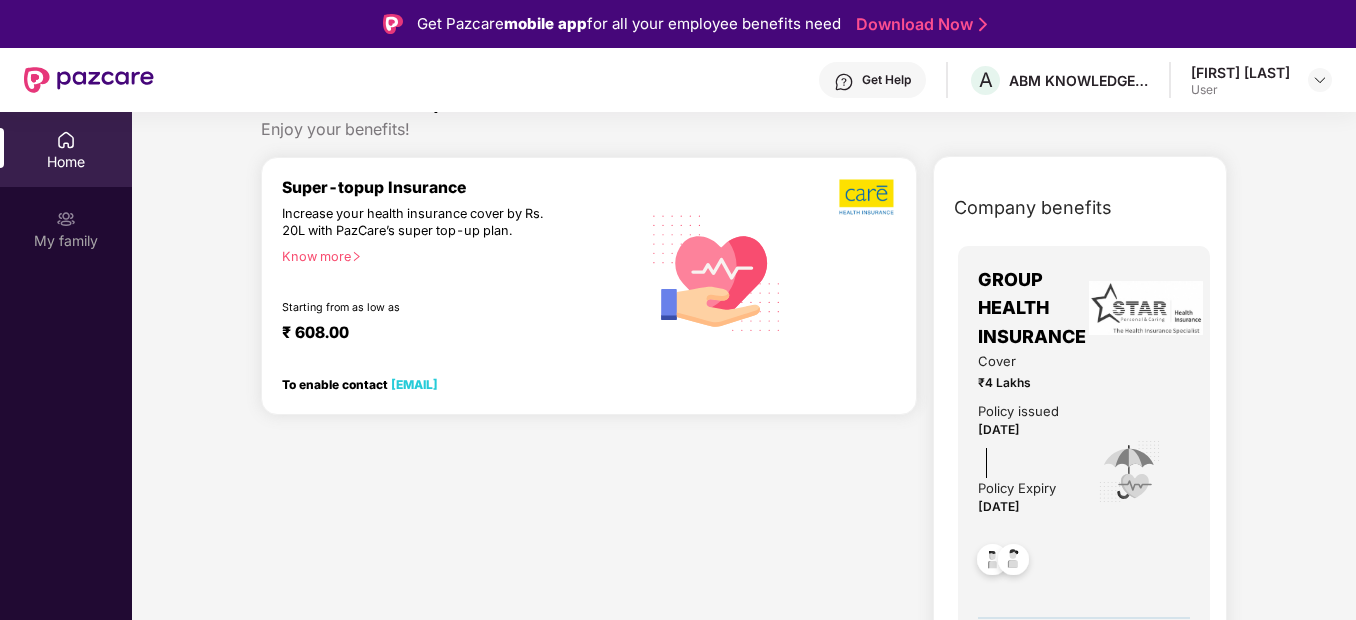 scroll, scrollTop: 46, scrollLeft: 0, axis: vertical 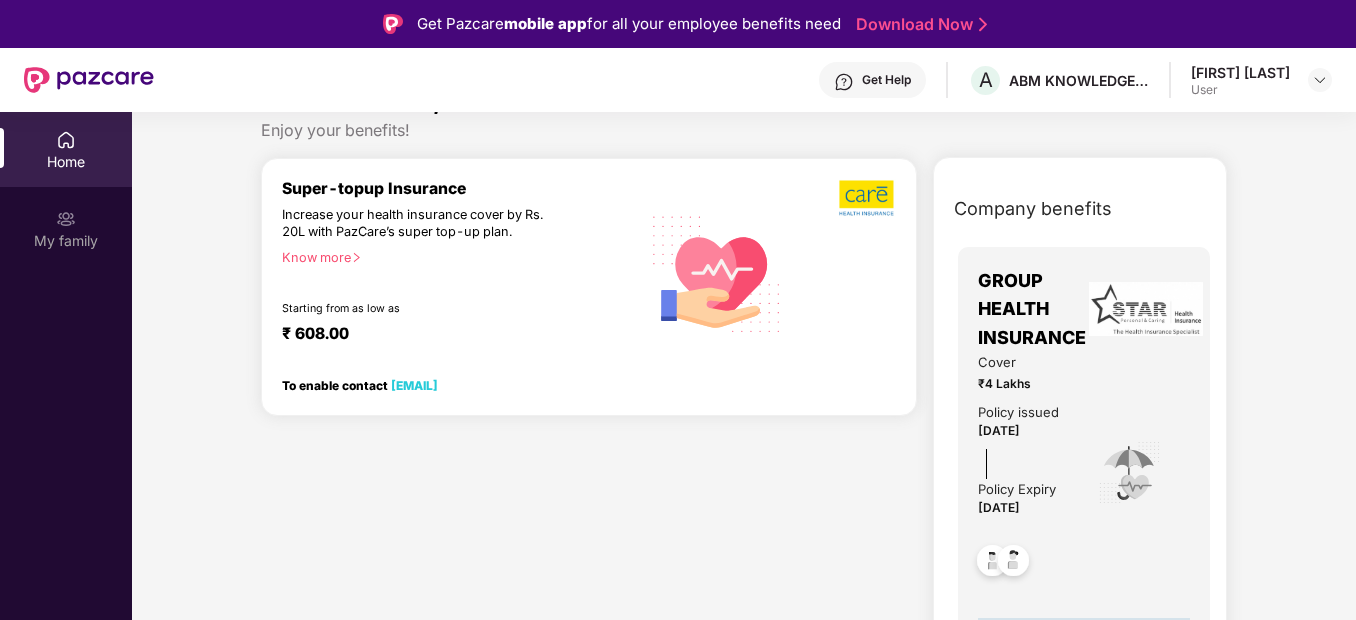 click on "Get Help" at bounding box center [886, 80] 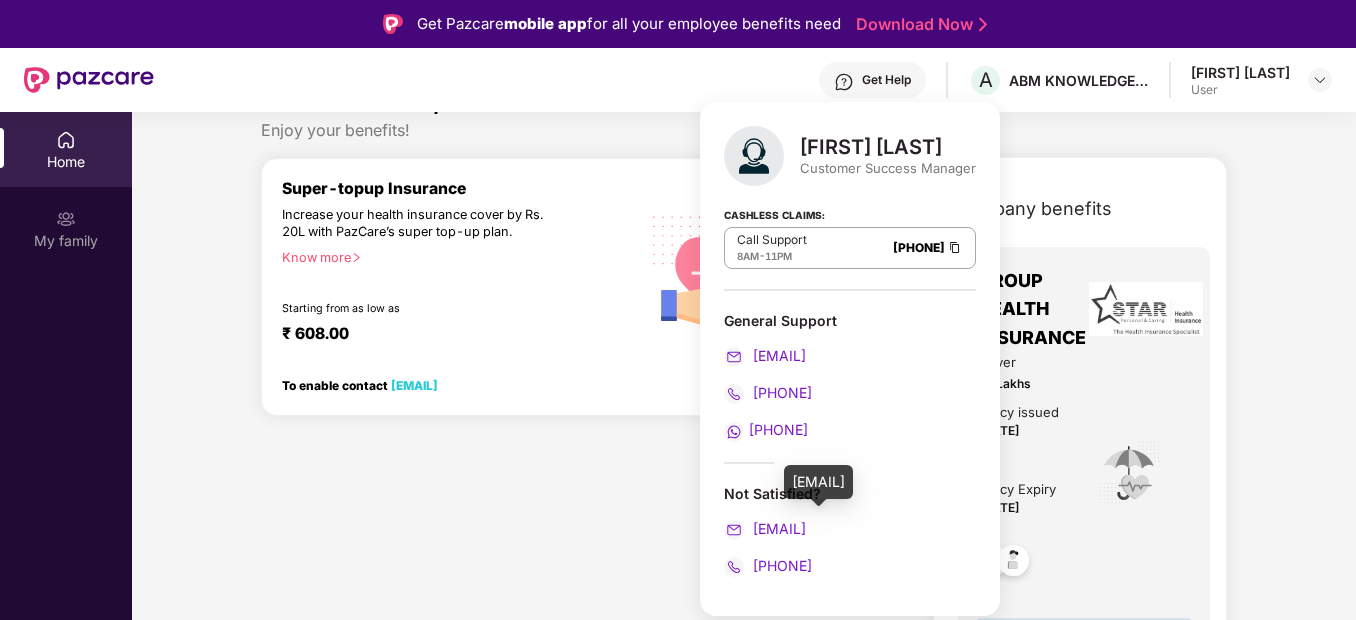 click on "[EMAIL]" at bounding box center [777, 528] 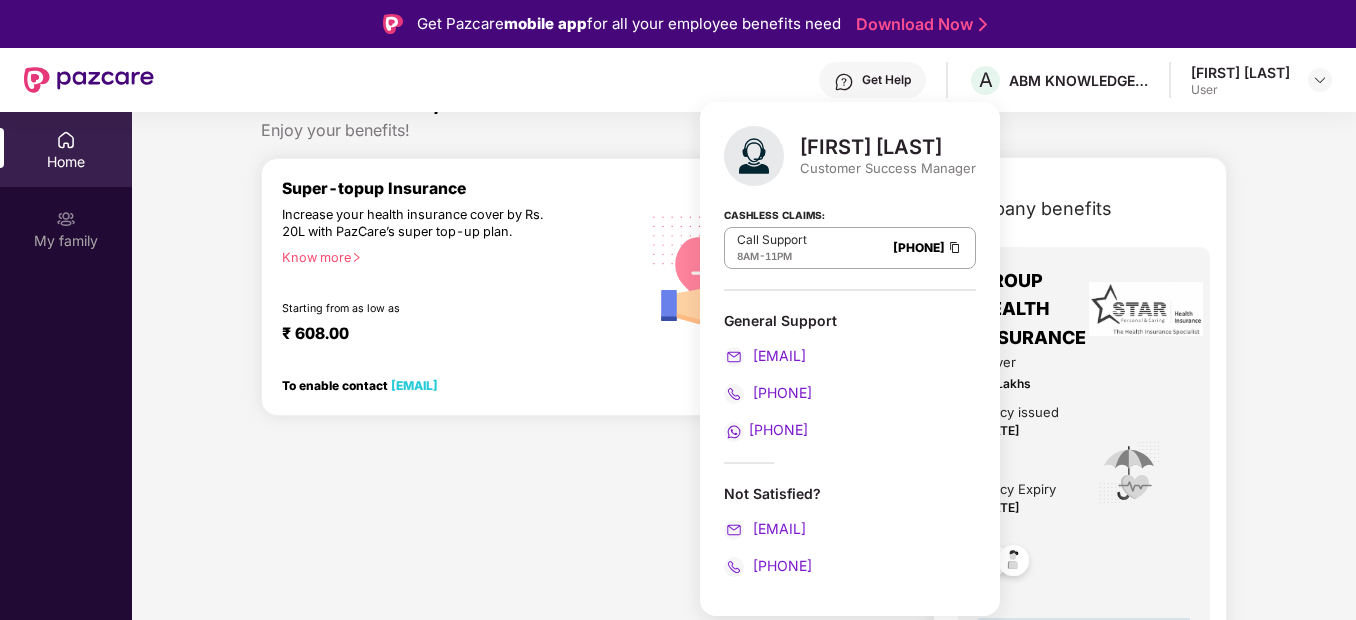 click on "Company benefits GROUP HEALTH INSURANCE Cover ₹4 Lakhs    Policy issued [DATE] Policy Expiry [DATE] This policy has expired" at bounding box center (1080, 445) 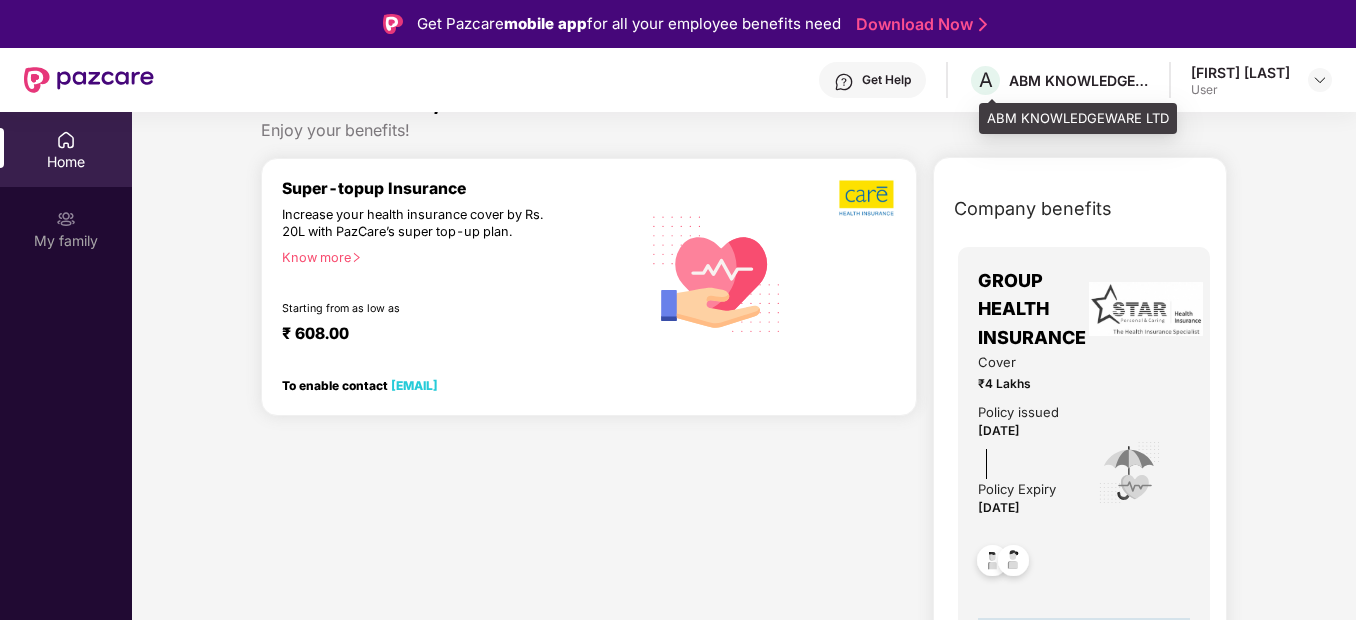 click on "ABM KNOWLEDGEWARE LTD" at bounding box center [1079, 80] 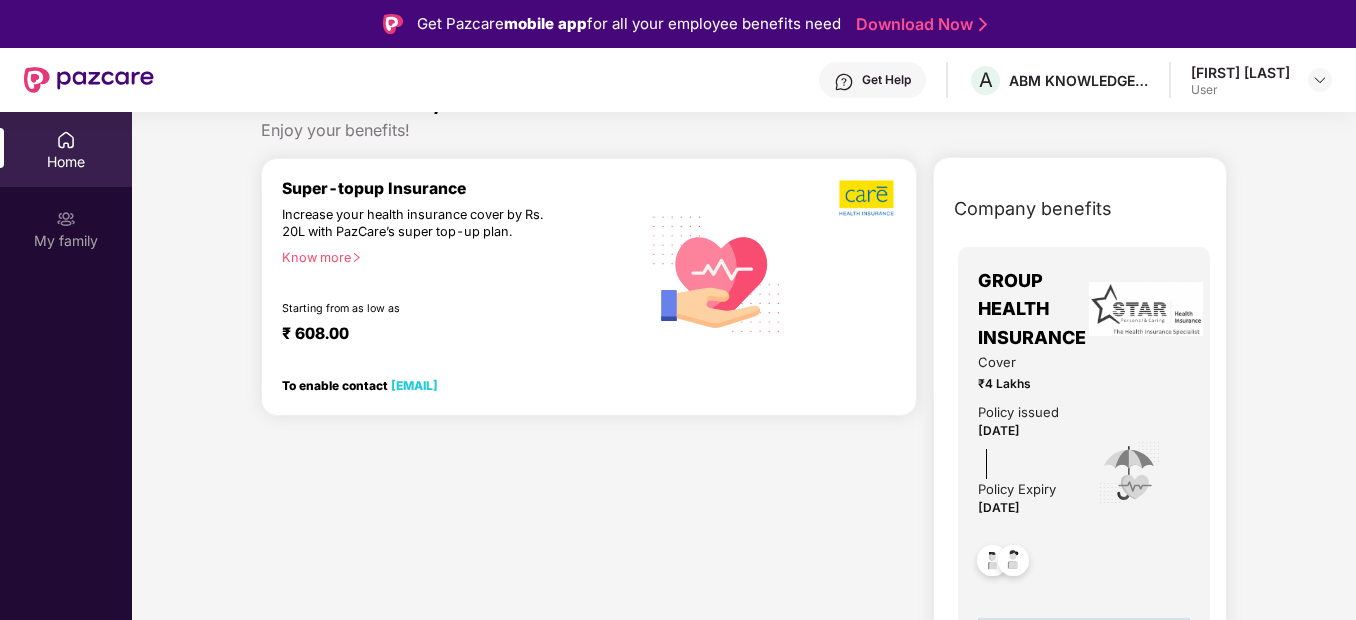 click on "Get Help" at bounding box center [872, 80] 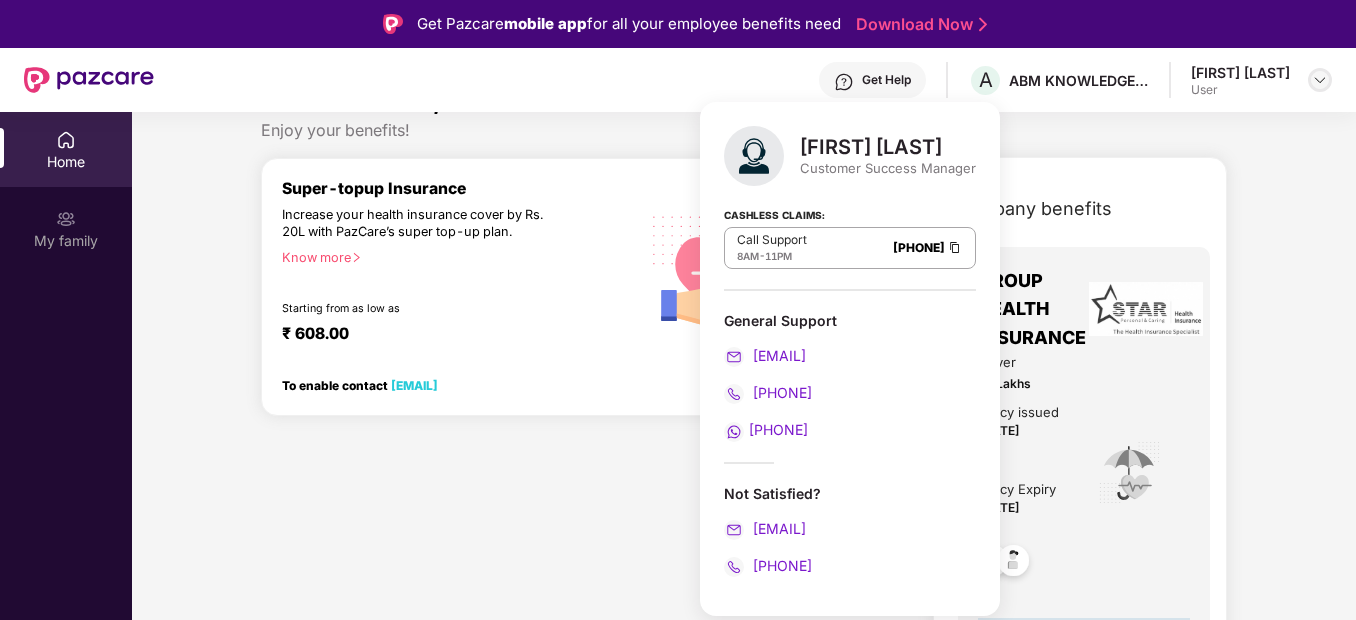 click at bounding box center [1320, 80] 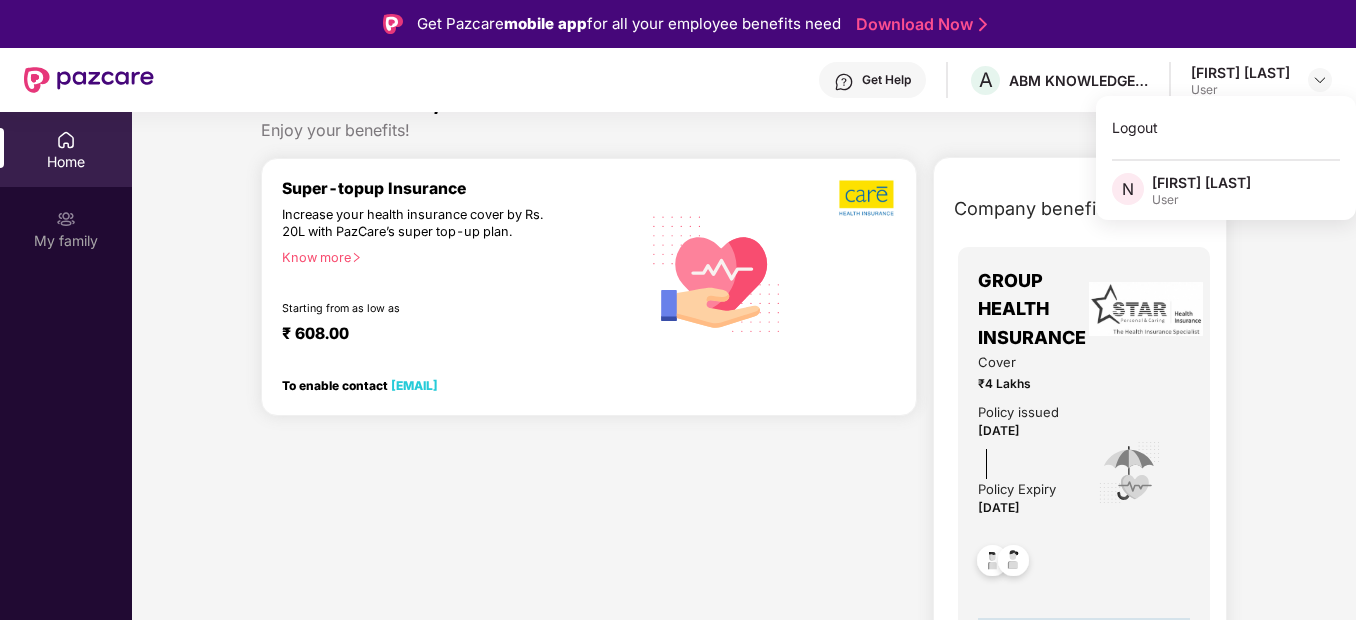 click on "[FIRST] [LAST]" at bounding box center [1201, 182] 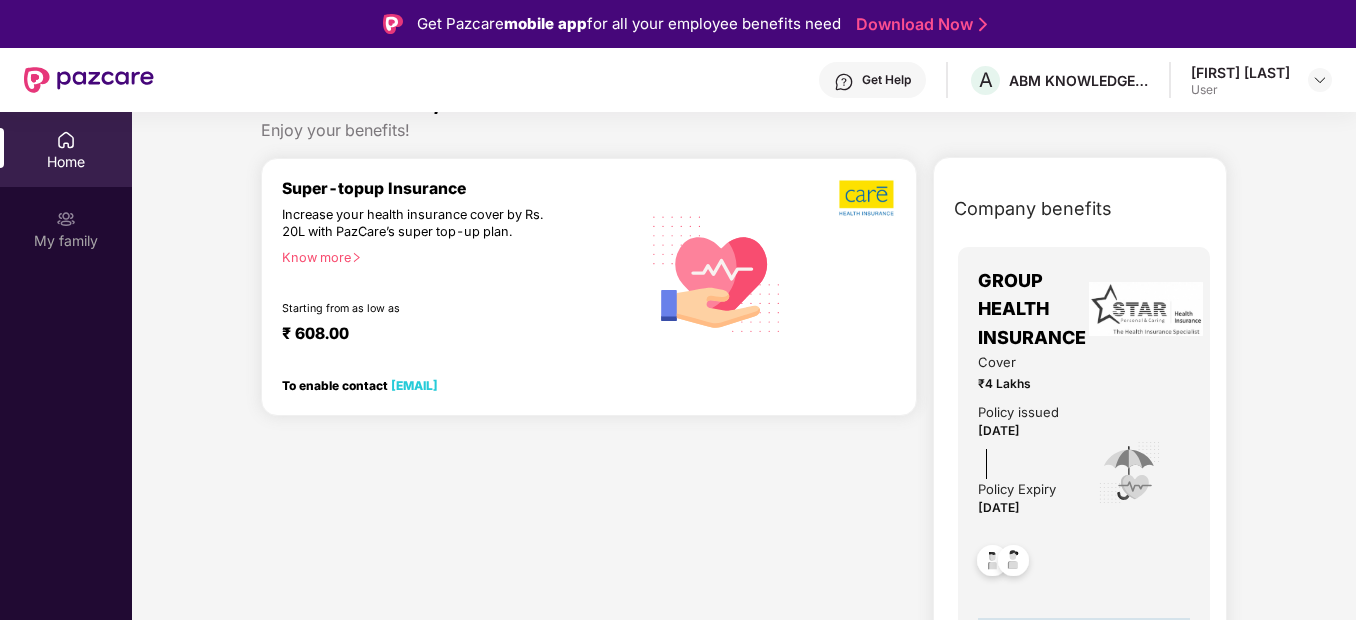 click on "[EMAIL]" at bounding box center [414, 385] 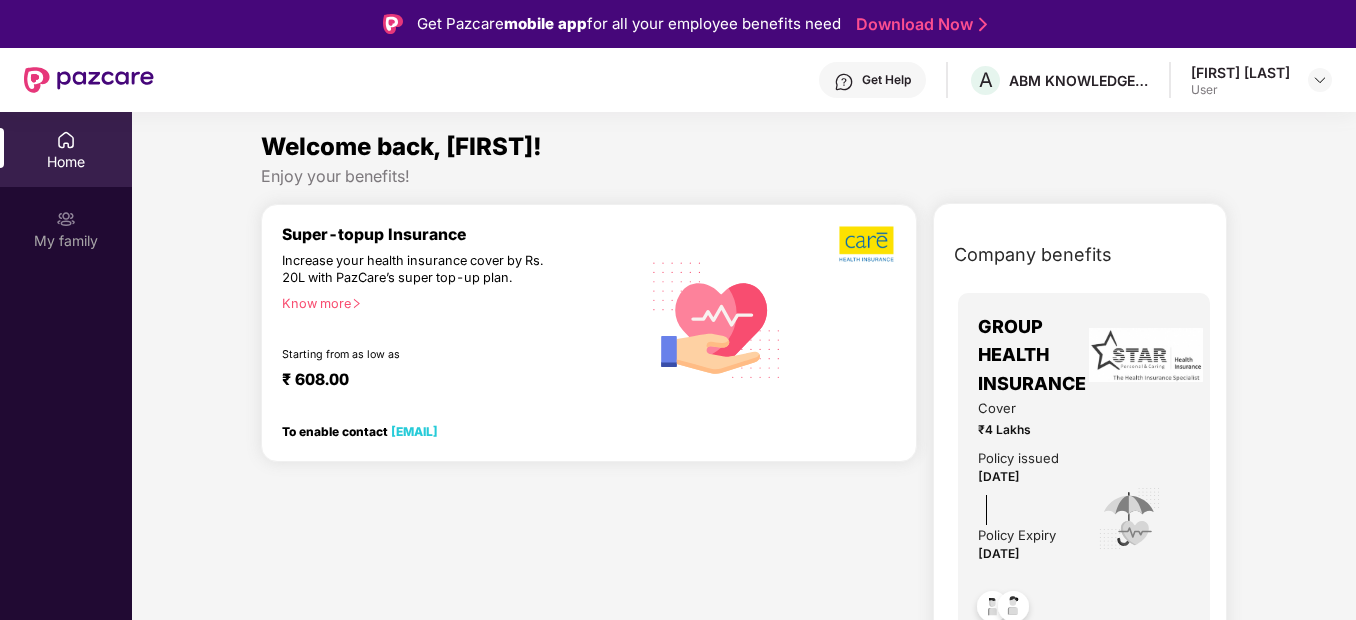 scroll, scrollTop: 47, scrollLeft: 0, axis: vertical 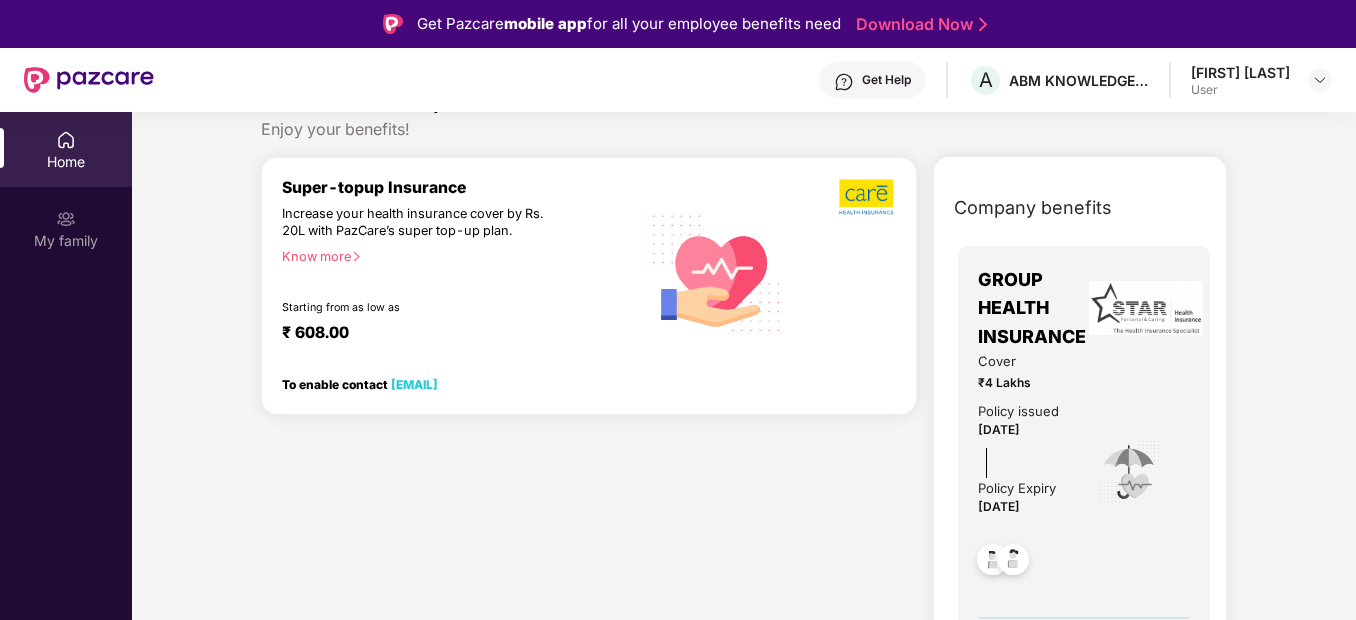 click on "Know more" at bounding box center (455, 256) 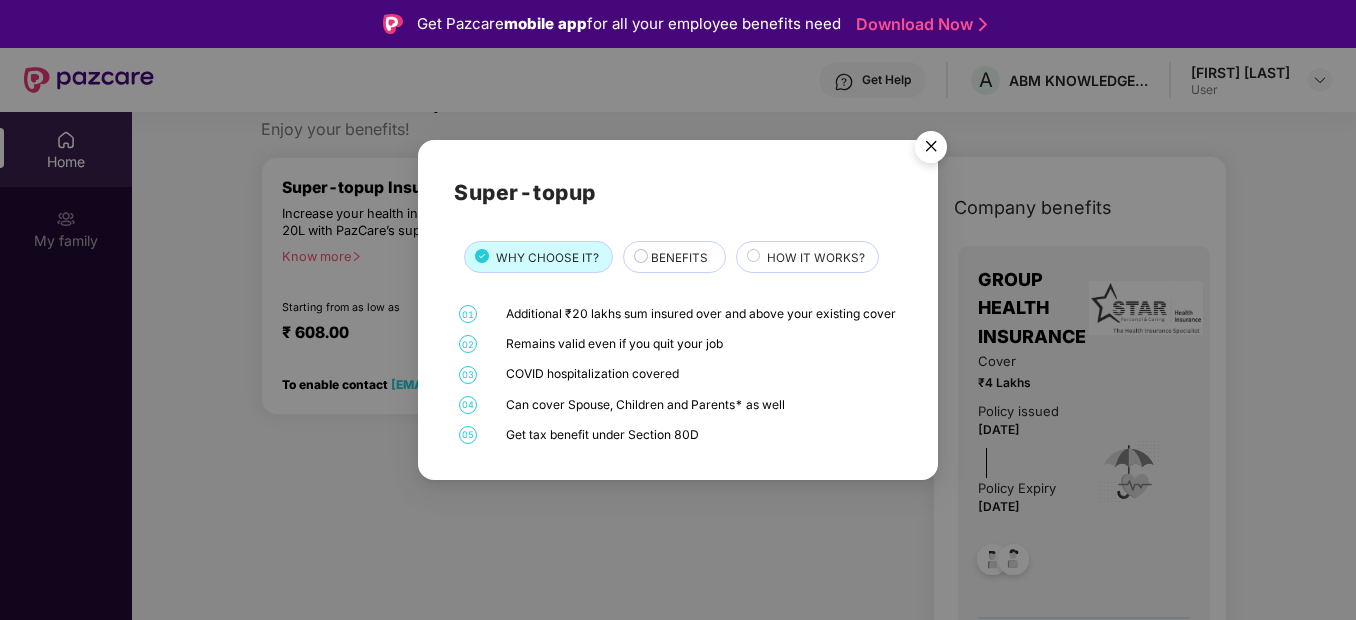 click on "BENEFITS" at bounding box center (679, 258) 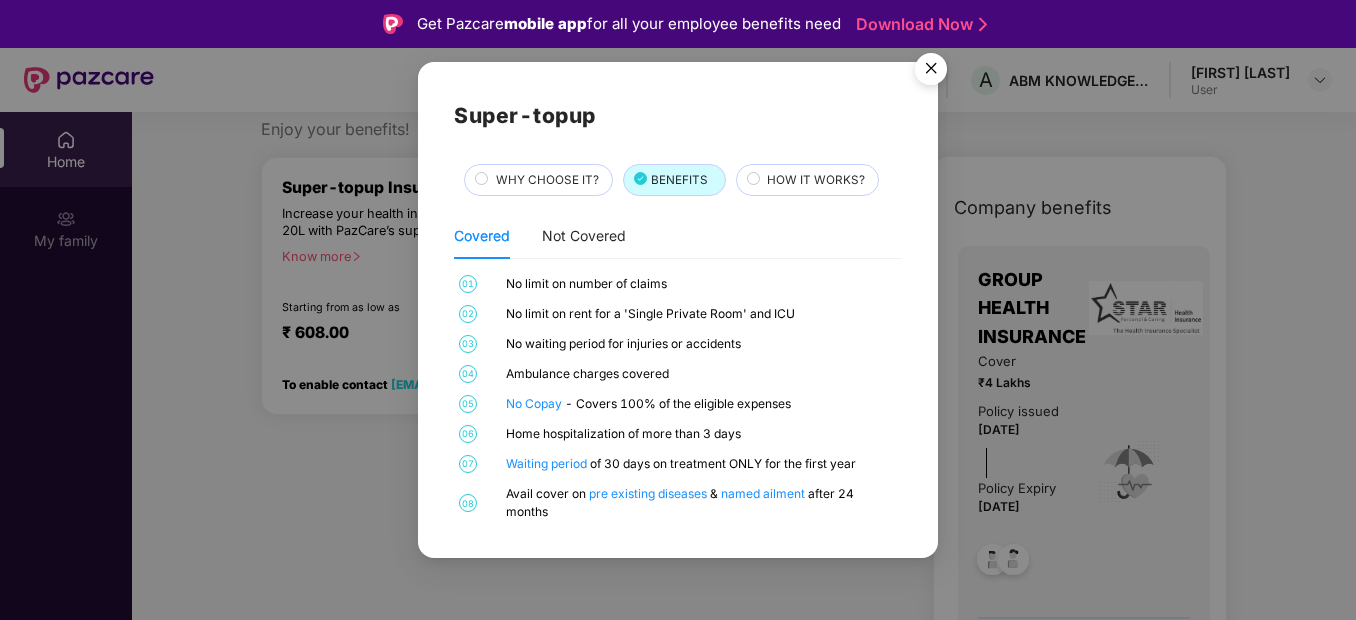 click on "HOW IT WORKS?" at bounding box center [816, 180] 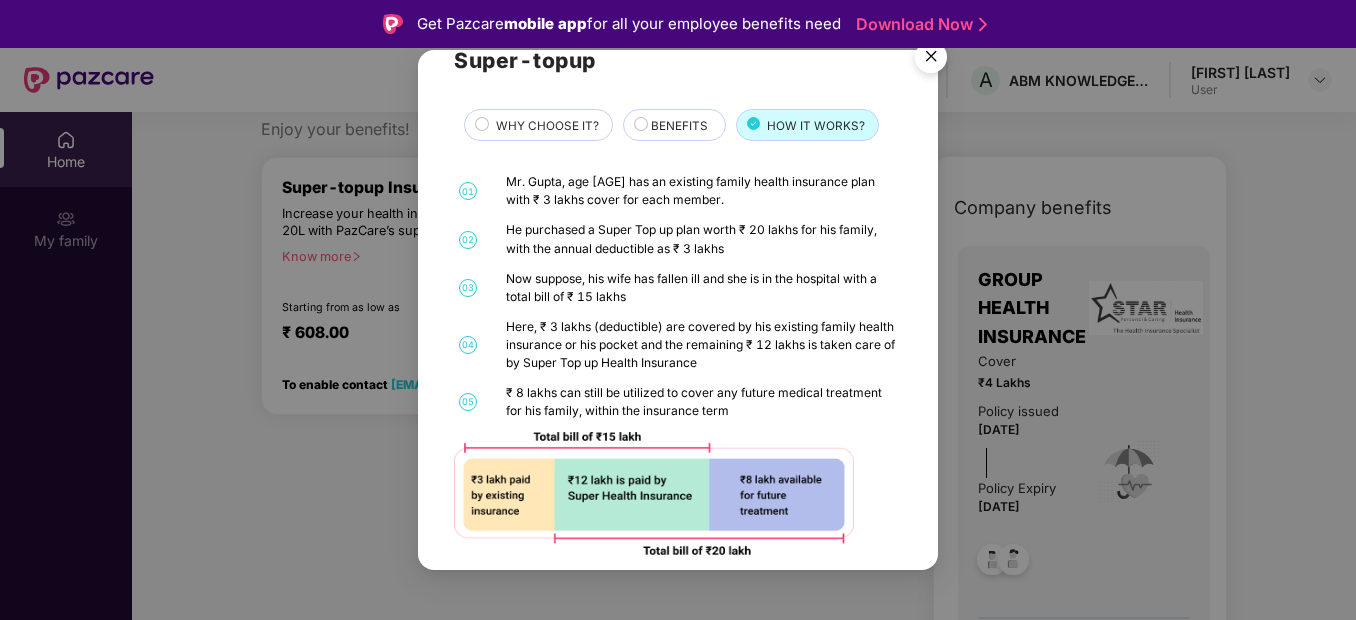 scroll, scrollTop: 63, scrollLeft: 0, axis: vertical 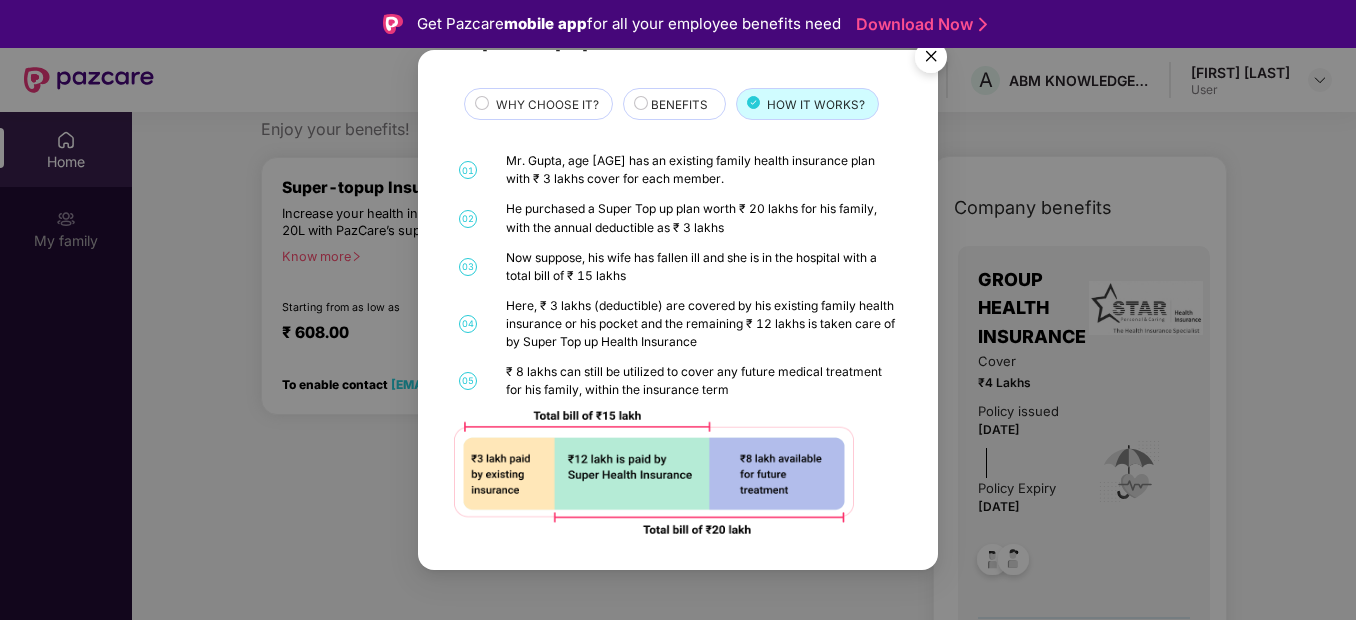 click at bounding box center (931, 60) 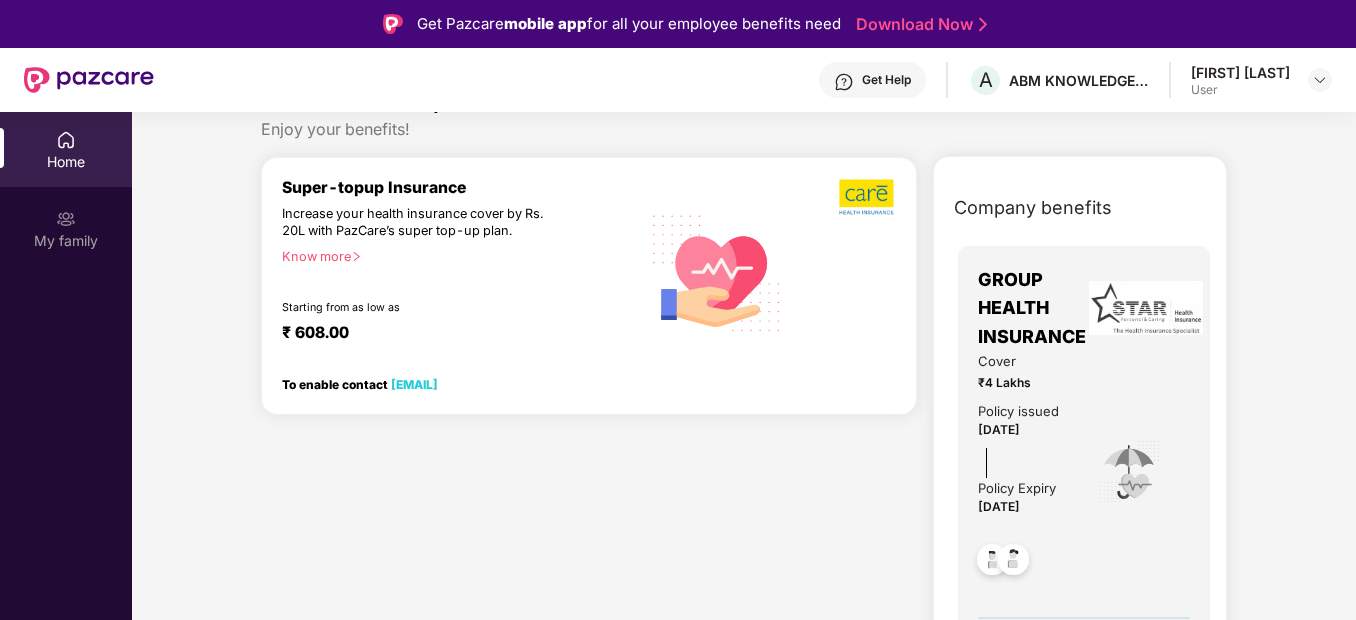 click on "[EMAIL]" at bounding box center (414, 384) 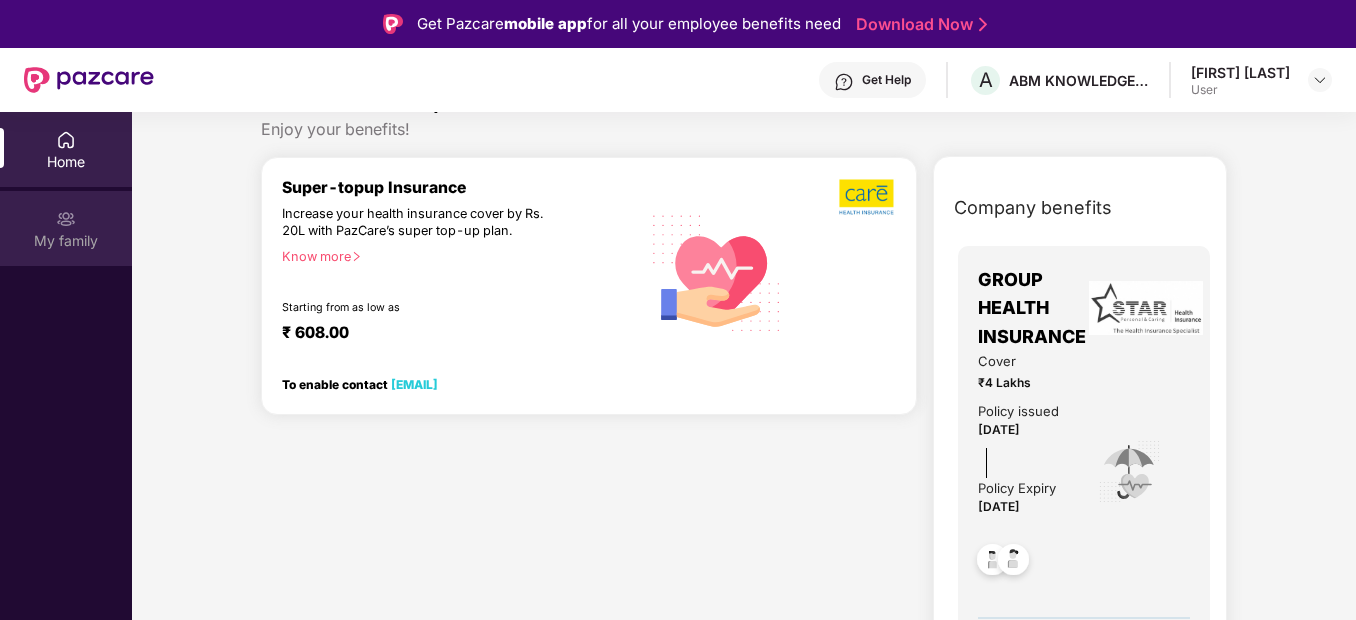 click on "My family" at bounding box center [66, 228] 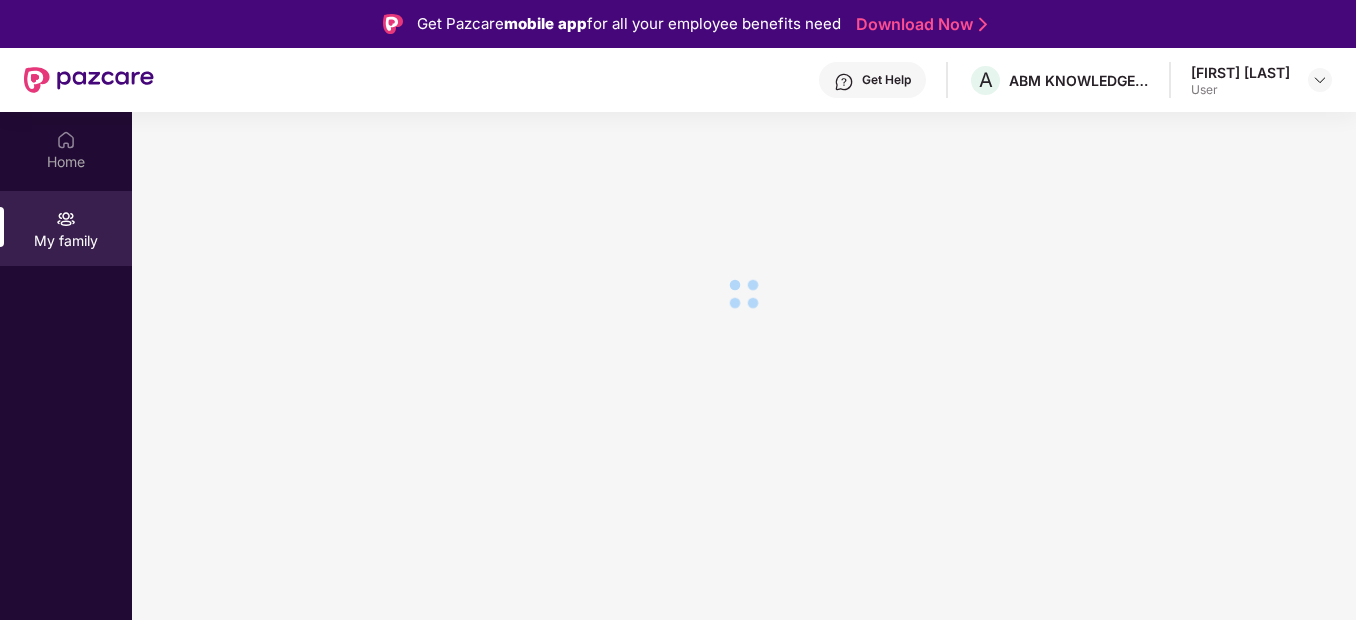 scroll, scrollTop: 0, scrollLeft: 0, axis: both 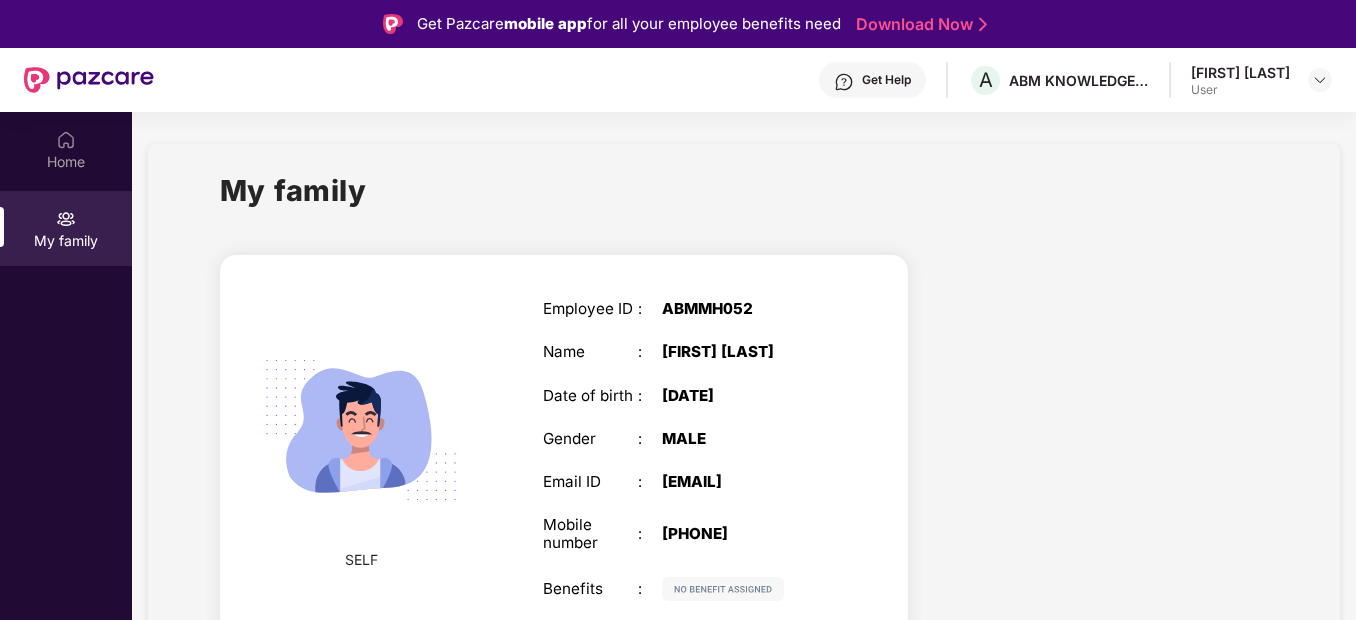 click on "ABMMH052" at bounding box center [745, 309] 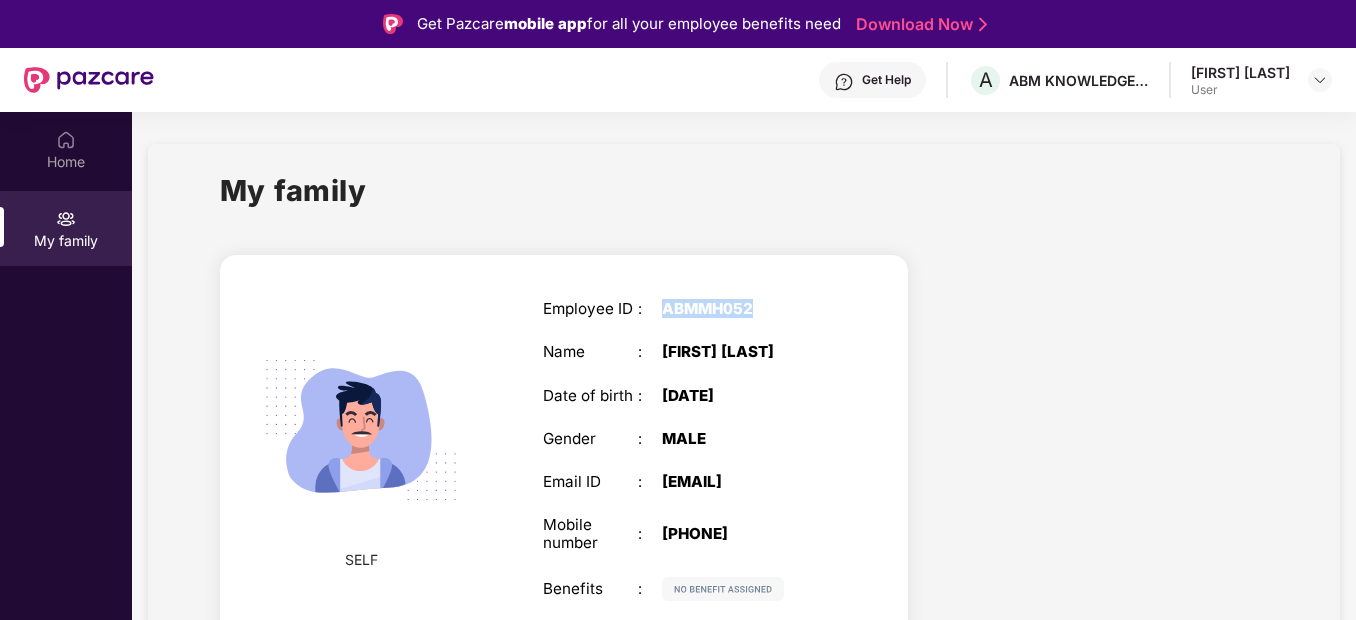 click on "ABMMH052" at bounding box center [745, 309] 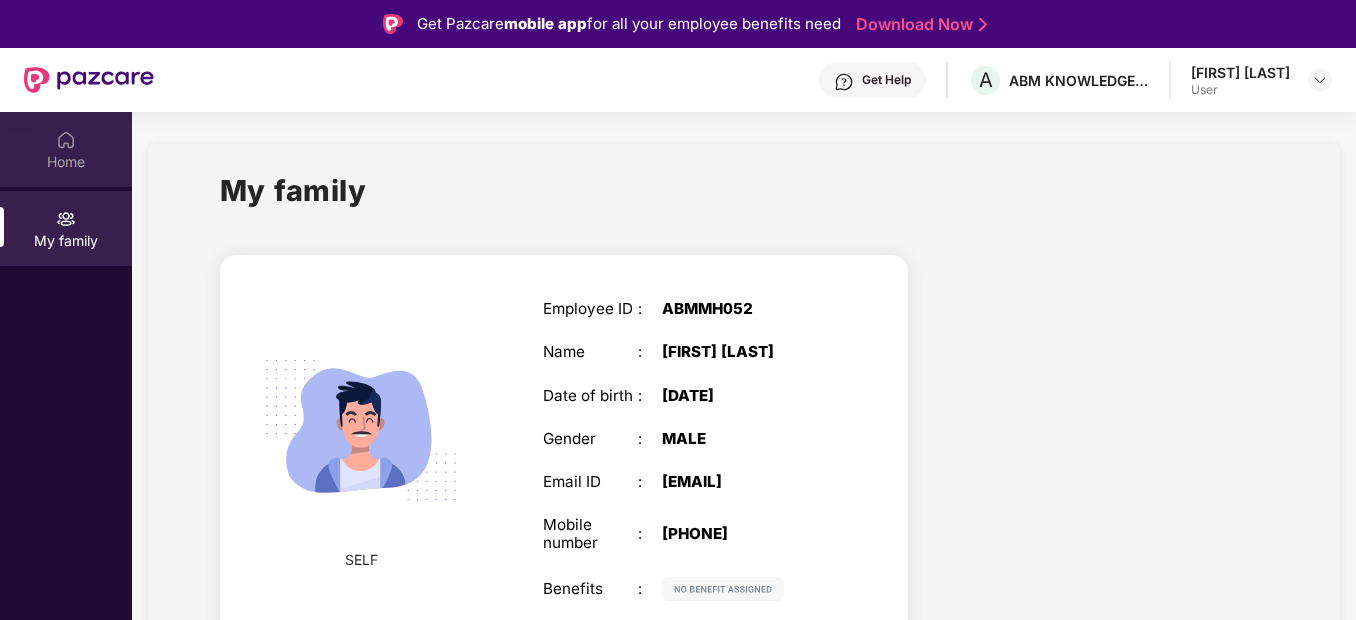 click on "Home" at bounding box center [66, 149] 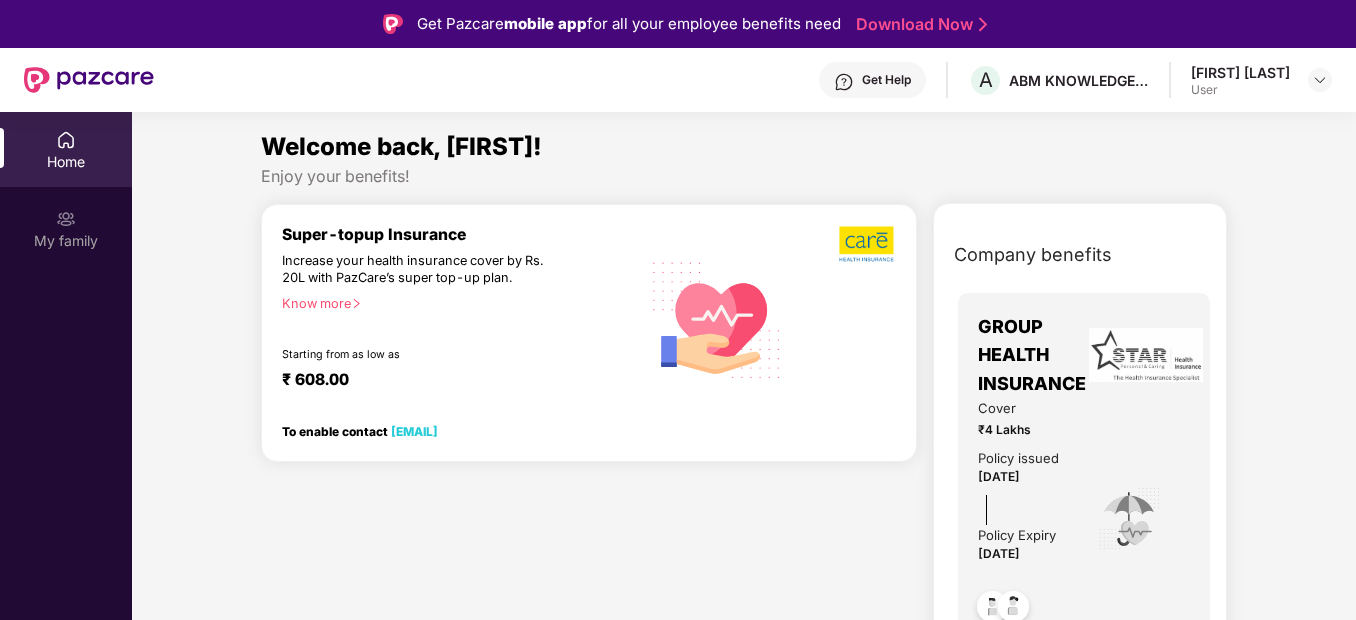 click on "[EMAIL]" at bounding box center (414, 431) 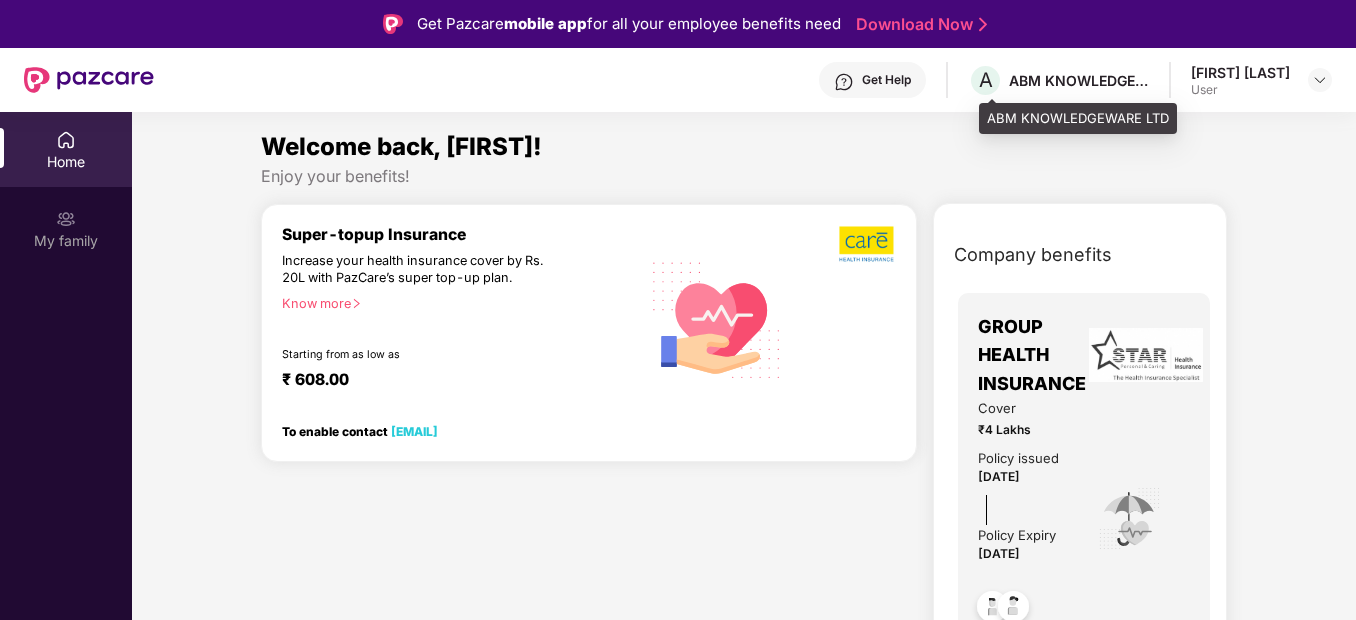 click on "ABM KNOWLEDGEWARE LTD" at bounding box center (1079, 80) 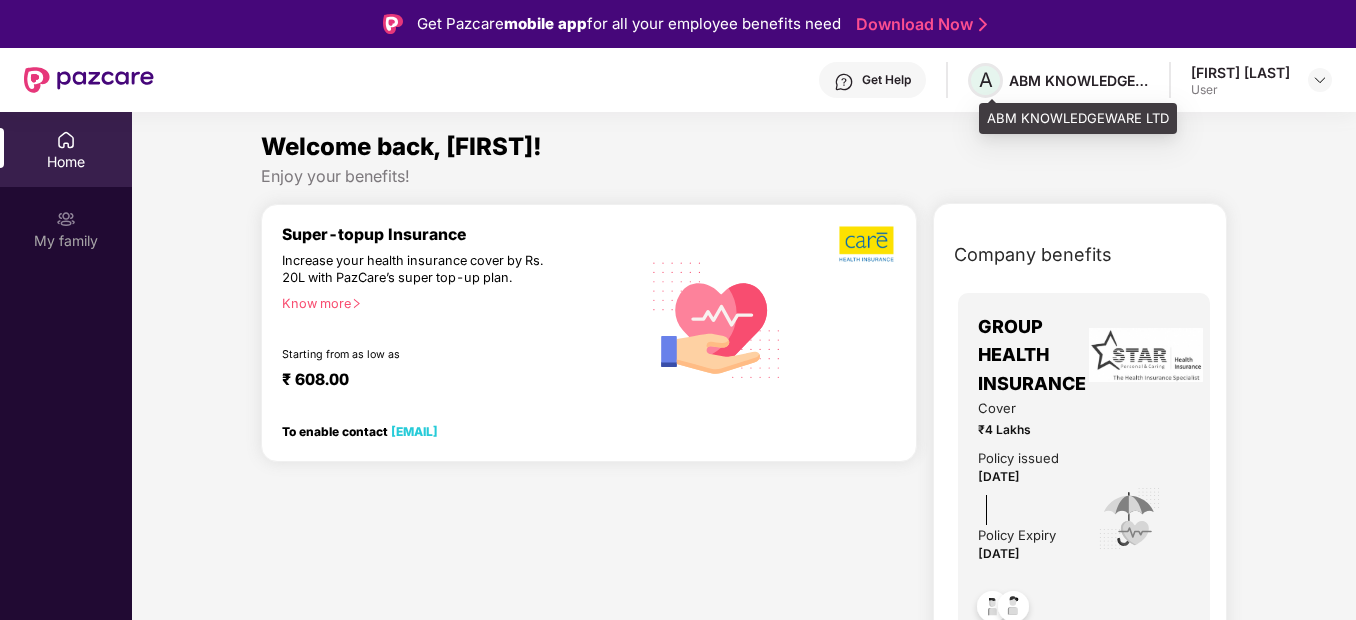 click on "A" at bounding box center (986, 80) 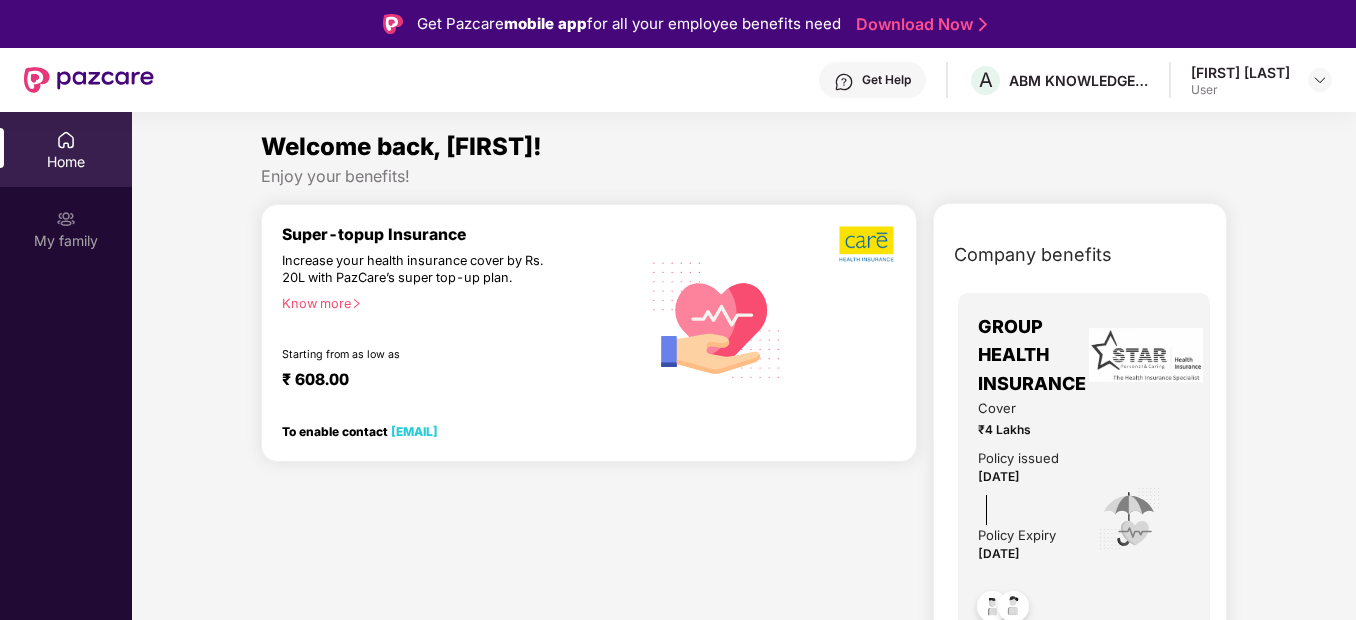 click on "Get Help" at bounding box center (886, 80) 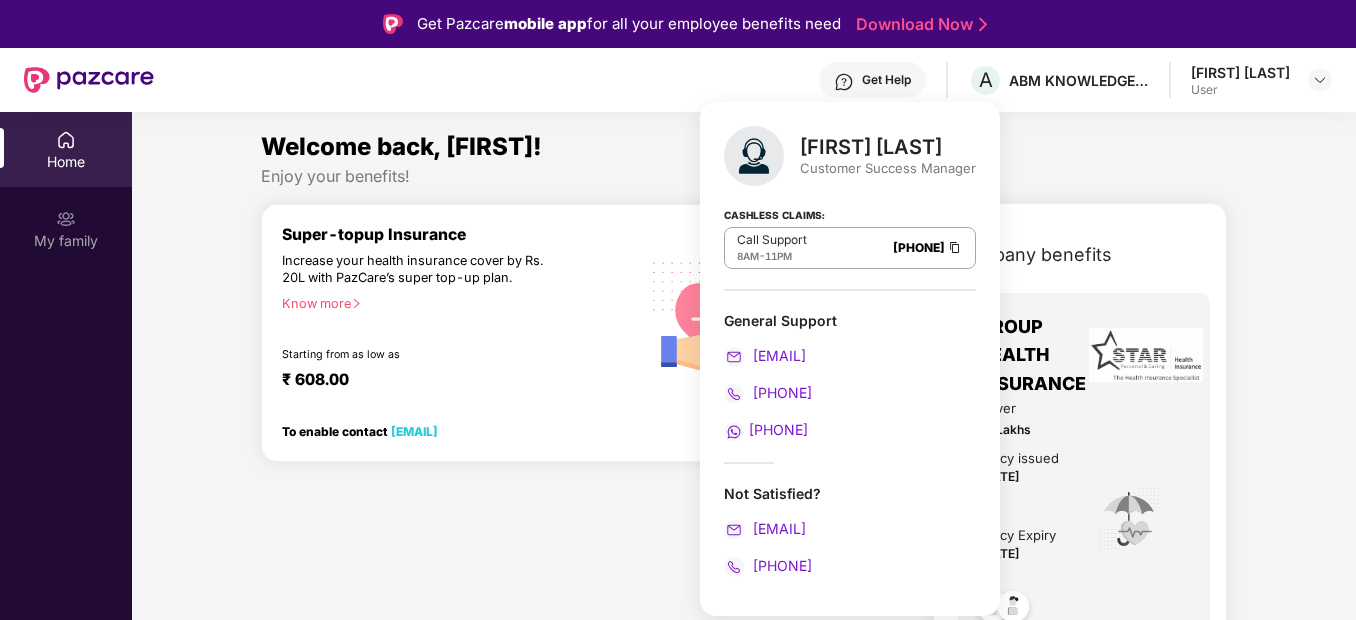 click on "Not Satisfied?" at bounding box center [850, 493] 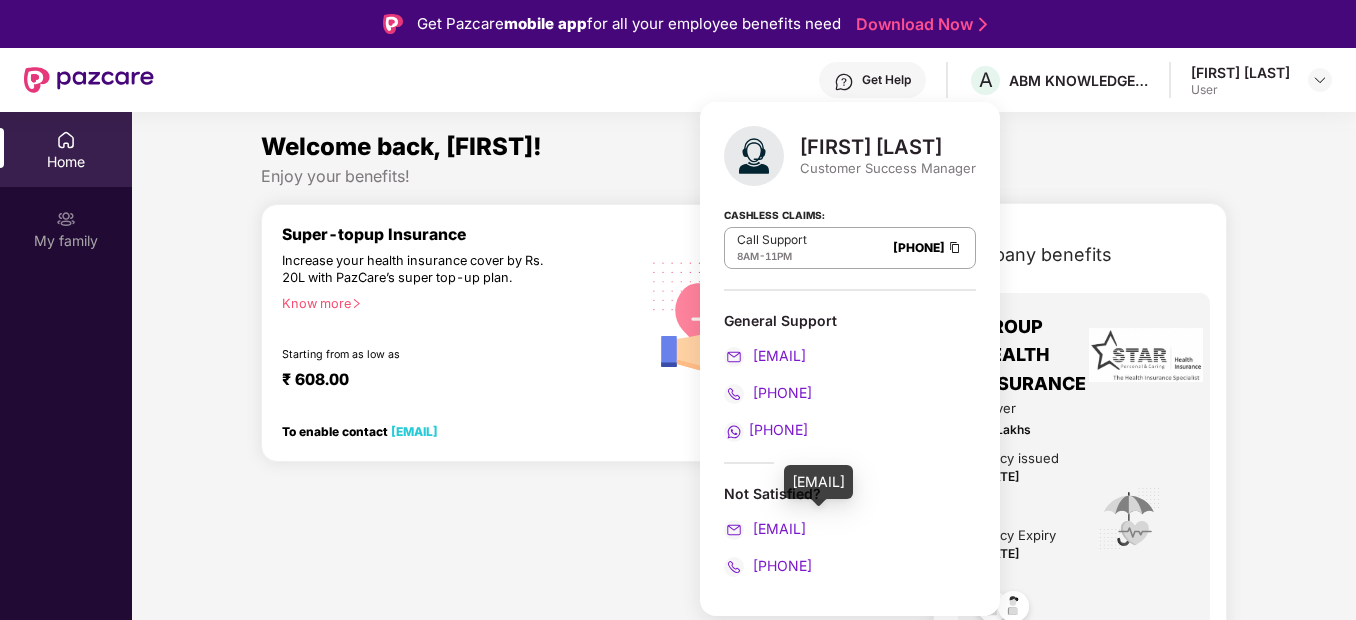 drag, startPoint x: 945, startPoint y: 525, endPoint x: 756, endPoint y: 534, distance: 189.21416 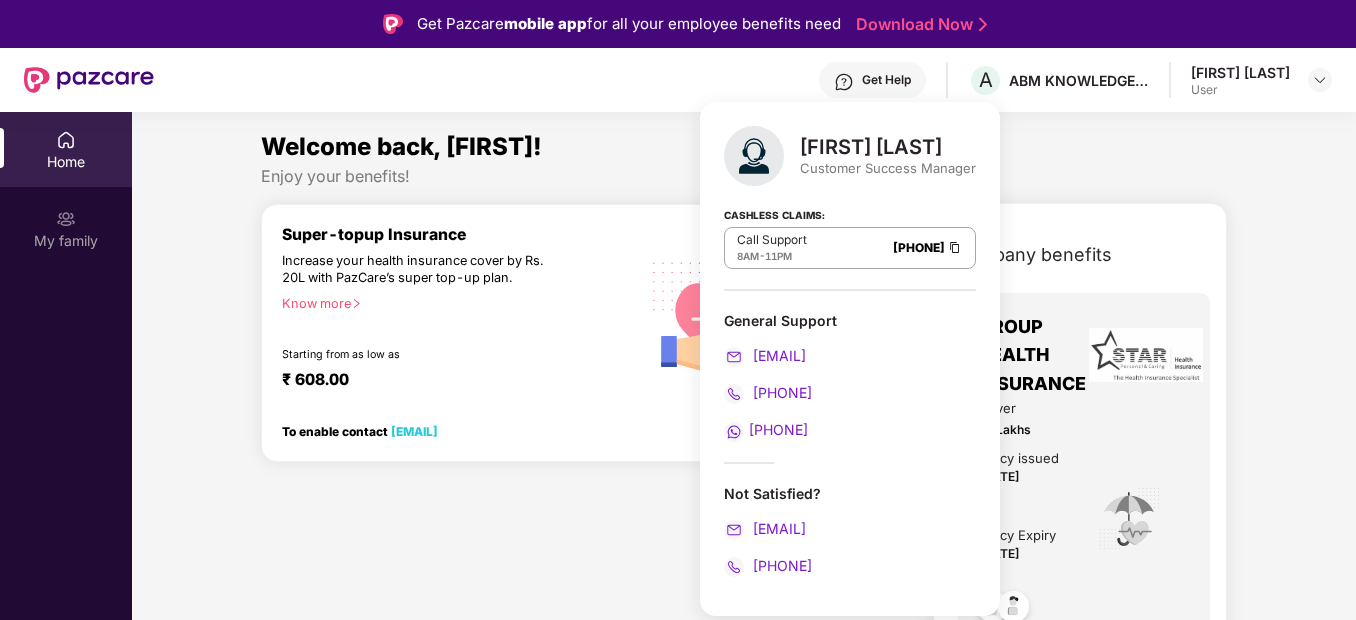 copy on "[EMAIL]" 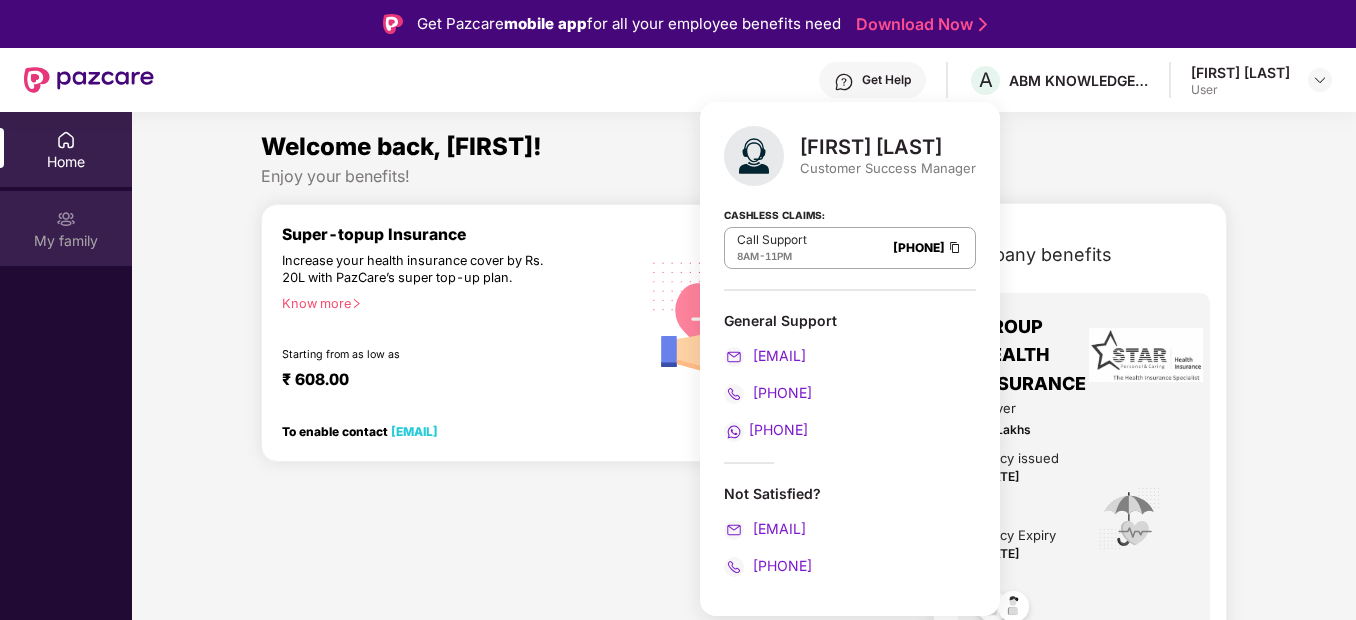 click at bounding box center [66, 219] 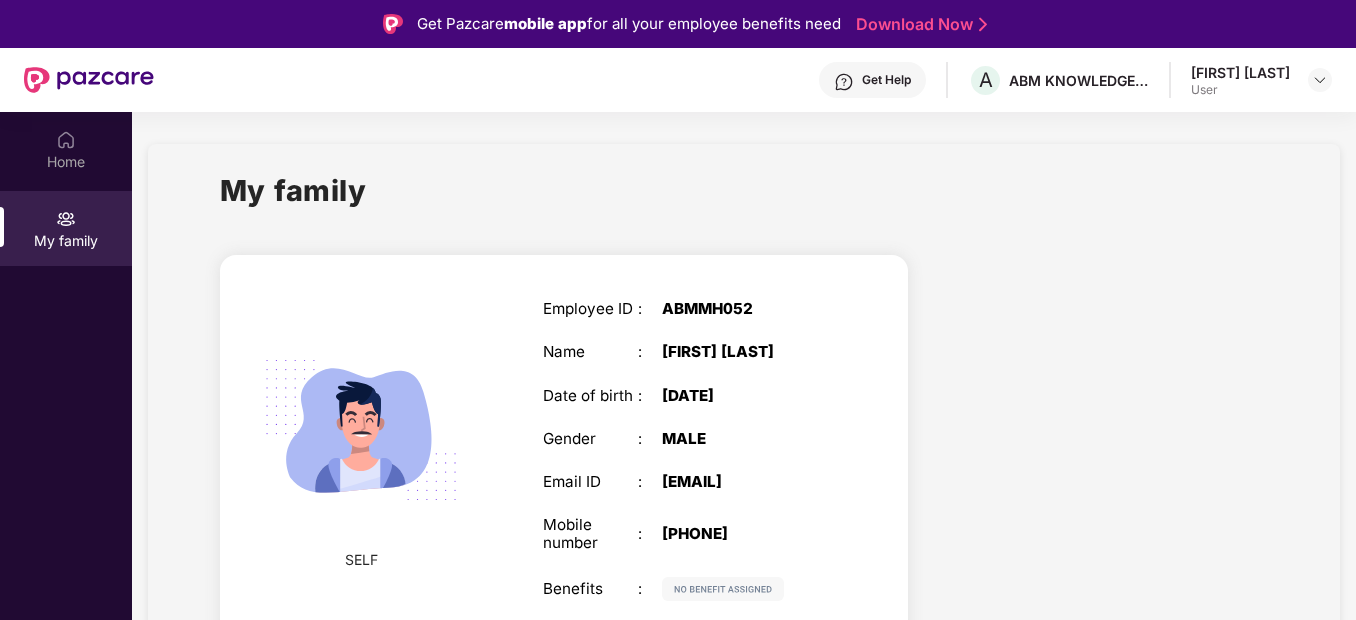 scroll, scrollTop: 11, scrollLeft: 0, axis: vertical 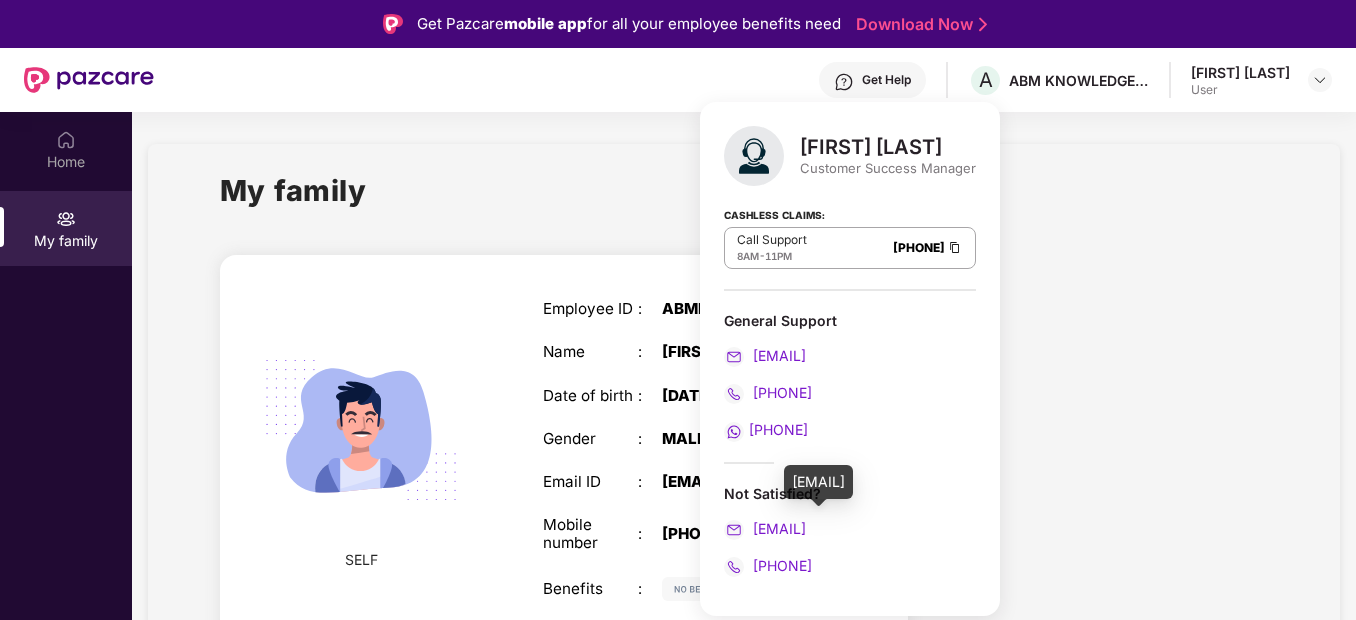 drag, startPoint x: 936, startPoint y: 525, endPoint x: 756, endPoint y: 524, distance: 180.00278 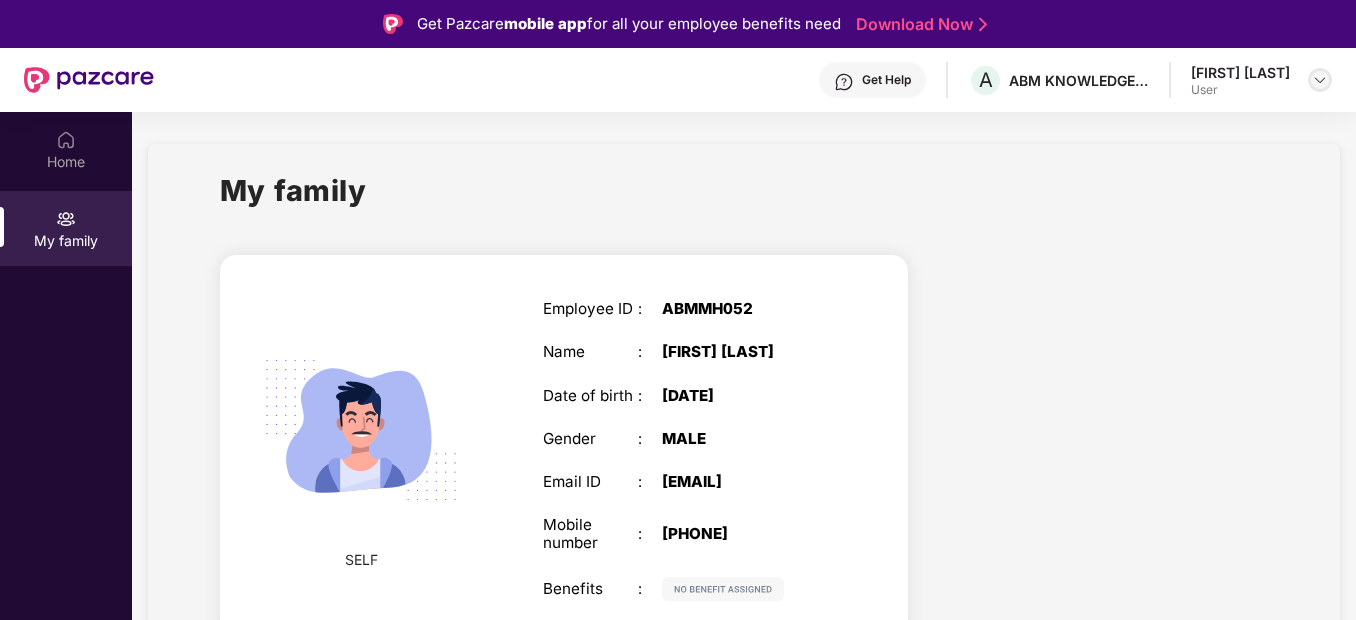 click at bounding box center (1320, 80) 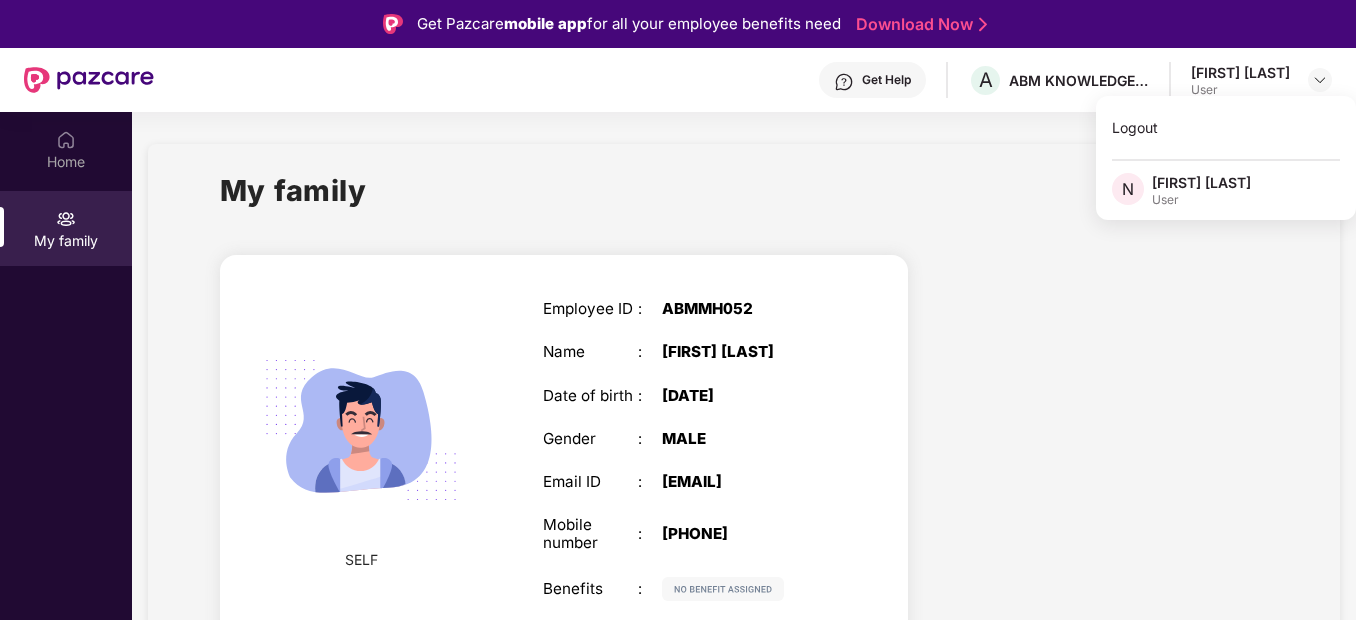click on "My family   SELF Employee ID : ABMMH052 Name : [FIRST] [LAST] Date of birth : [DATE] Gender : MALE Email ID : [EMAIL] Mobile number : [PHONE] Benefits :" at bounding box center [744, 419] 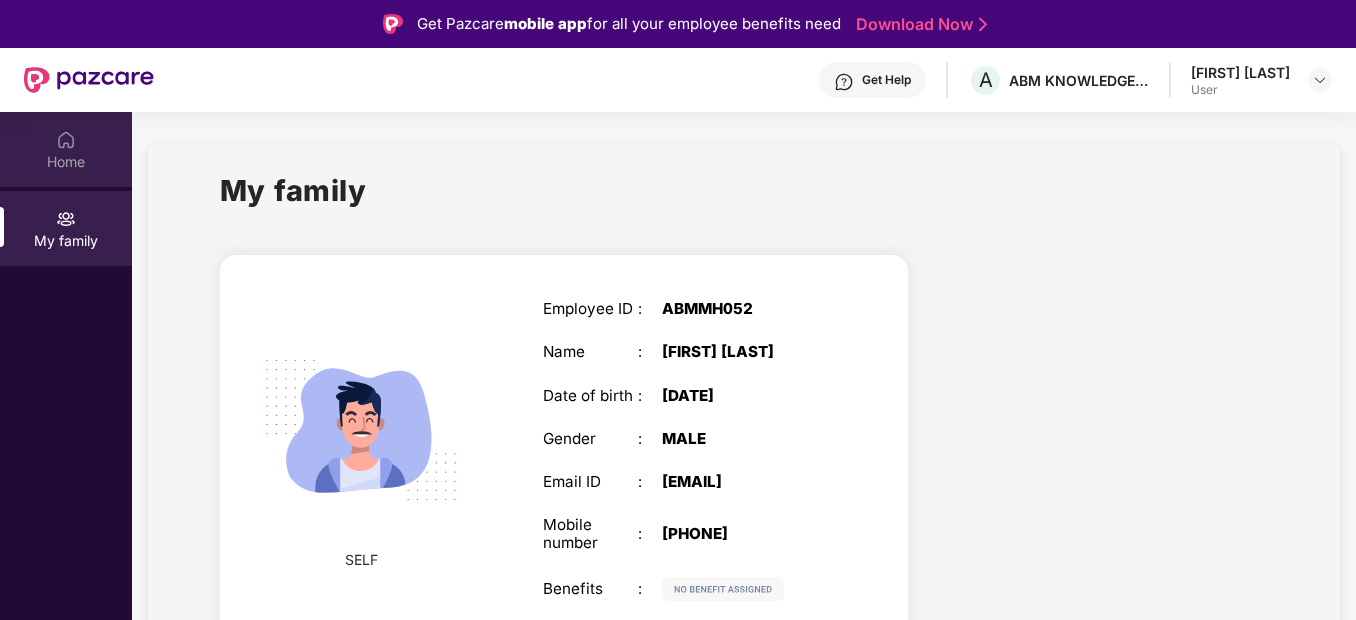 click at bounding box center [66, 140] 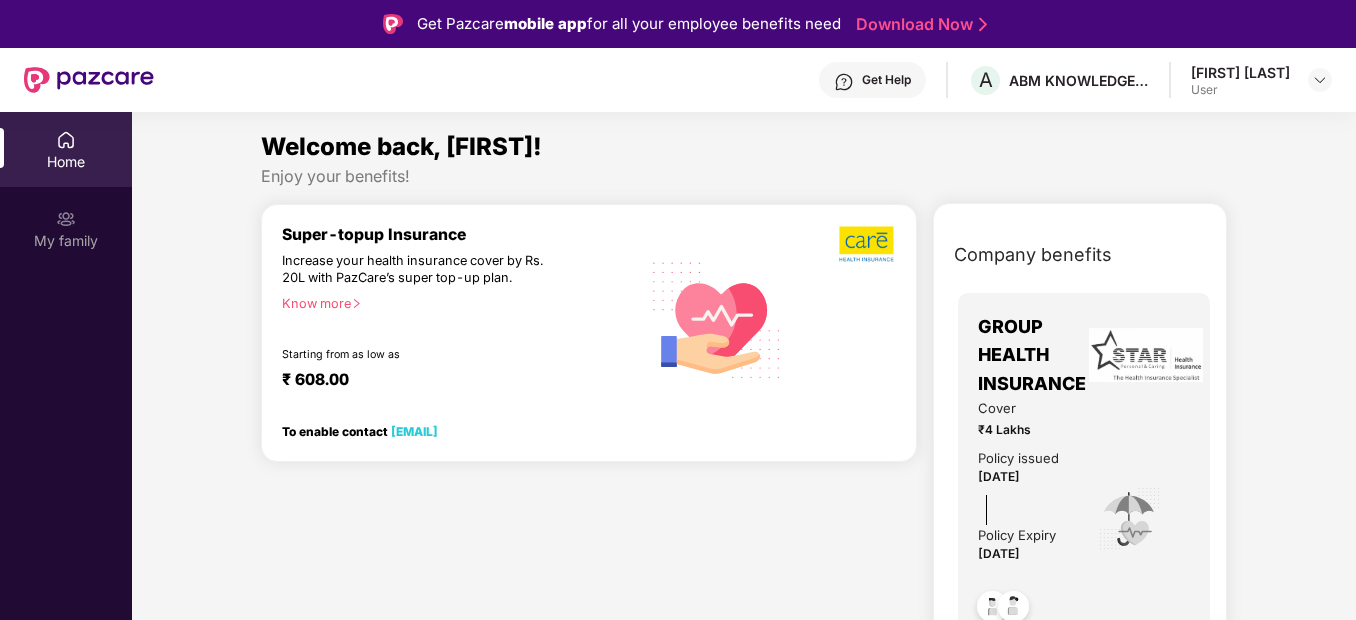 scroll, scrollTop: 47, scrollLeft: 0, axis: vertical 